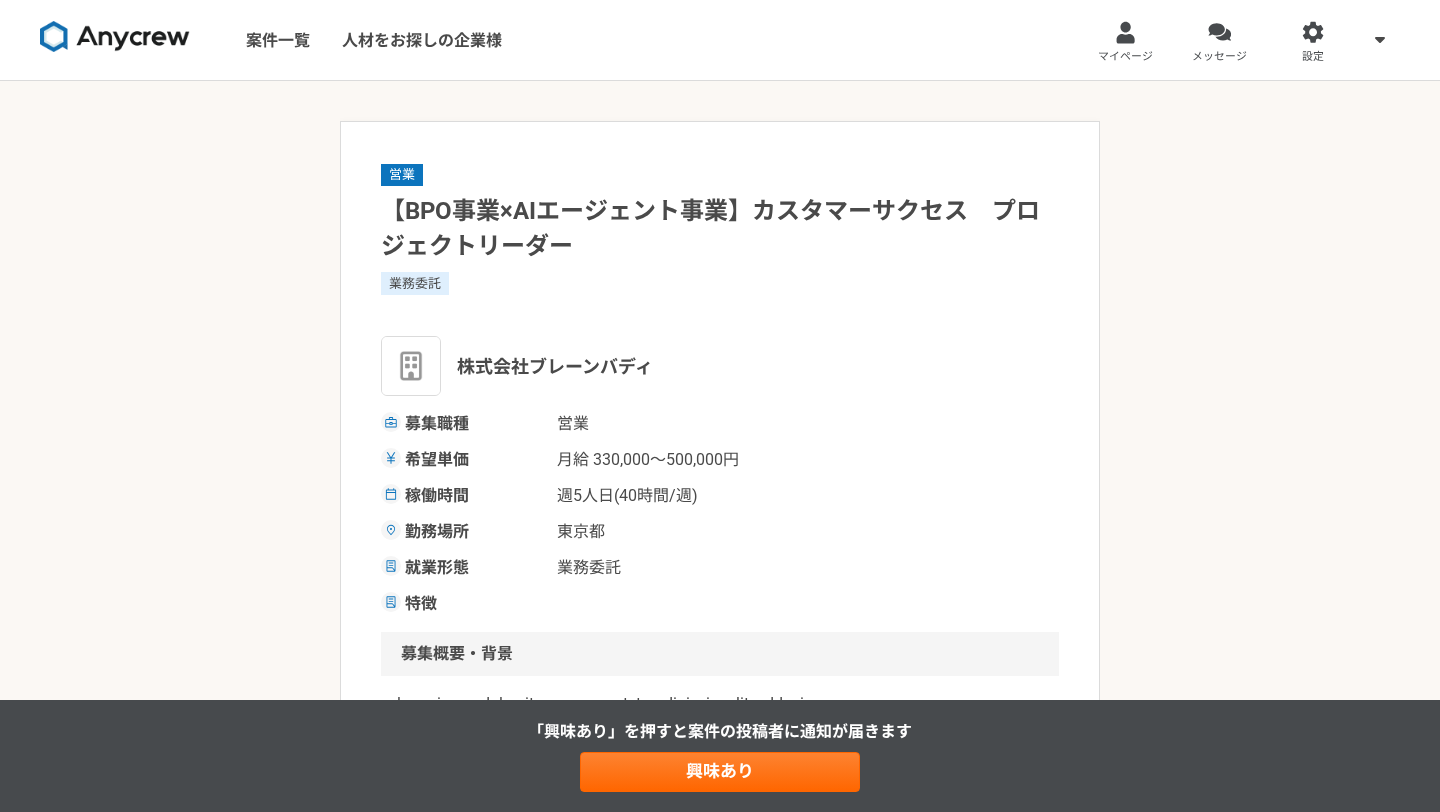 scroll, scrollTop: 0, scrollLeft: 0, axis: both 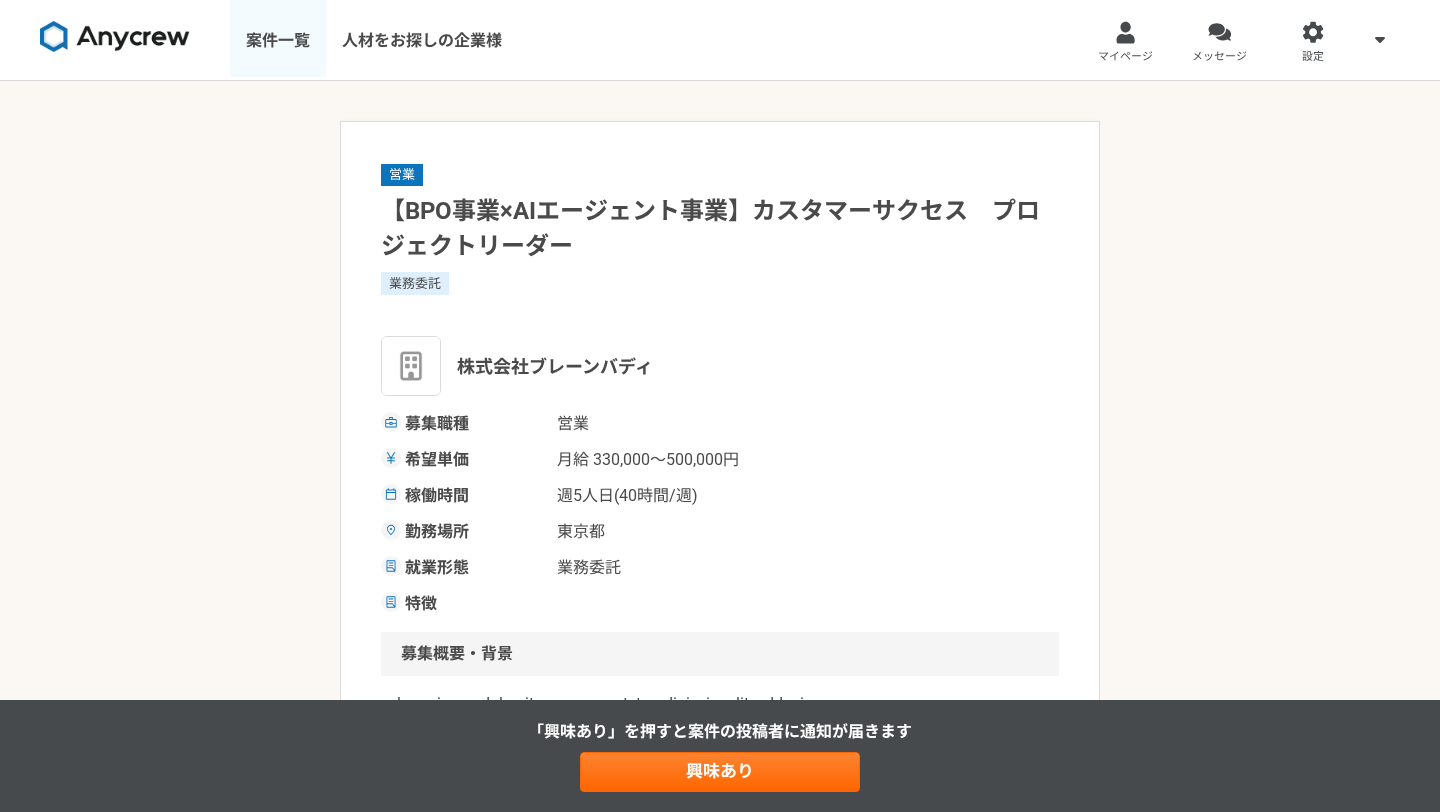 click on "案件一覧" at bounding box center (278, 40) 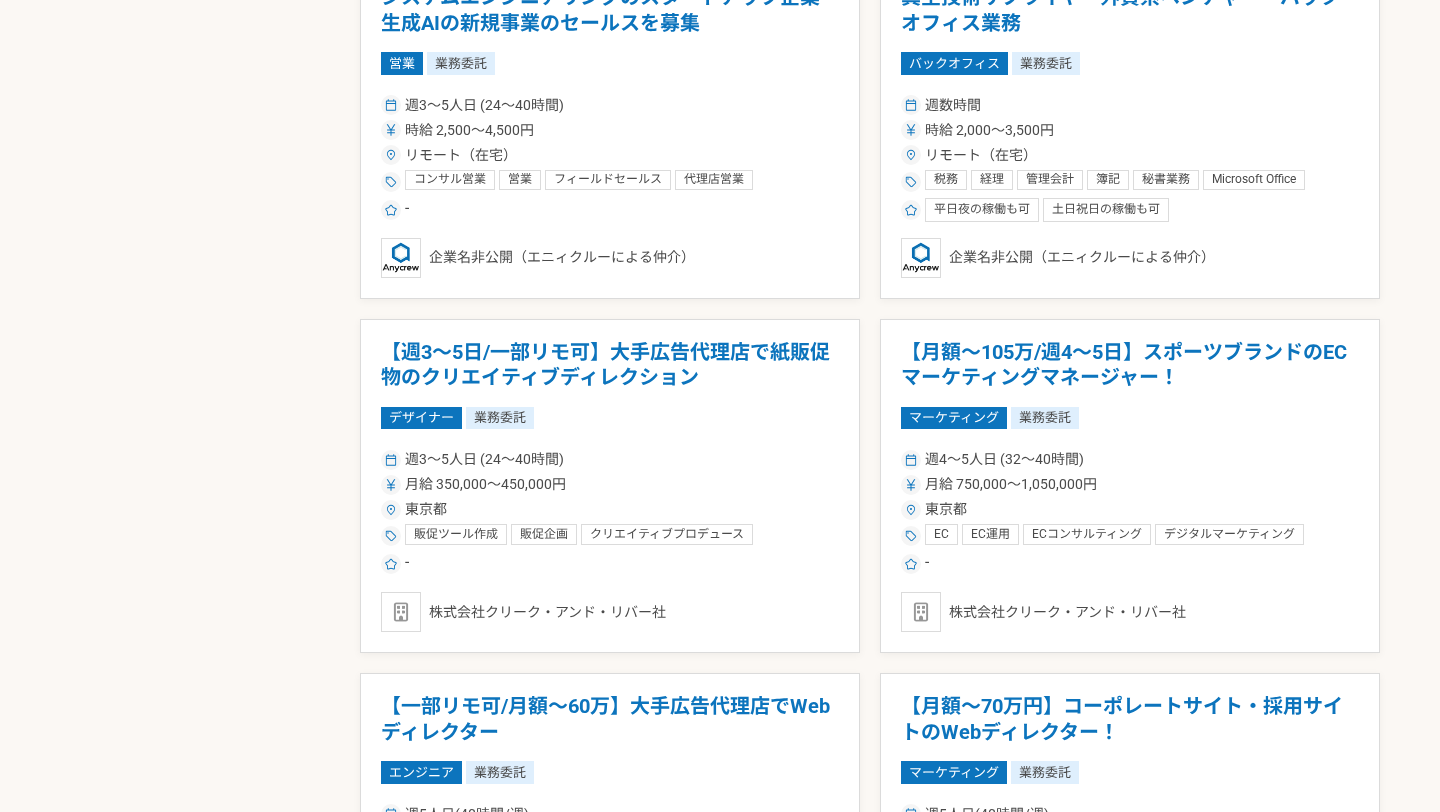 scroll, scrollTop: 1189, scrollLeft: 0, axis: vertical 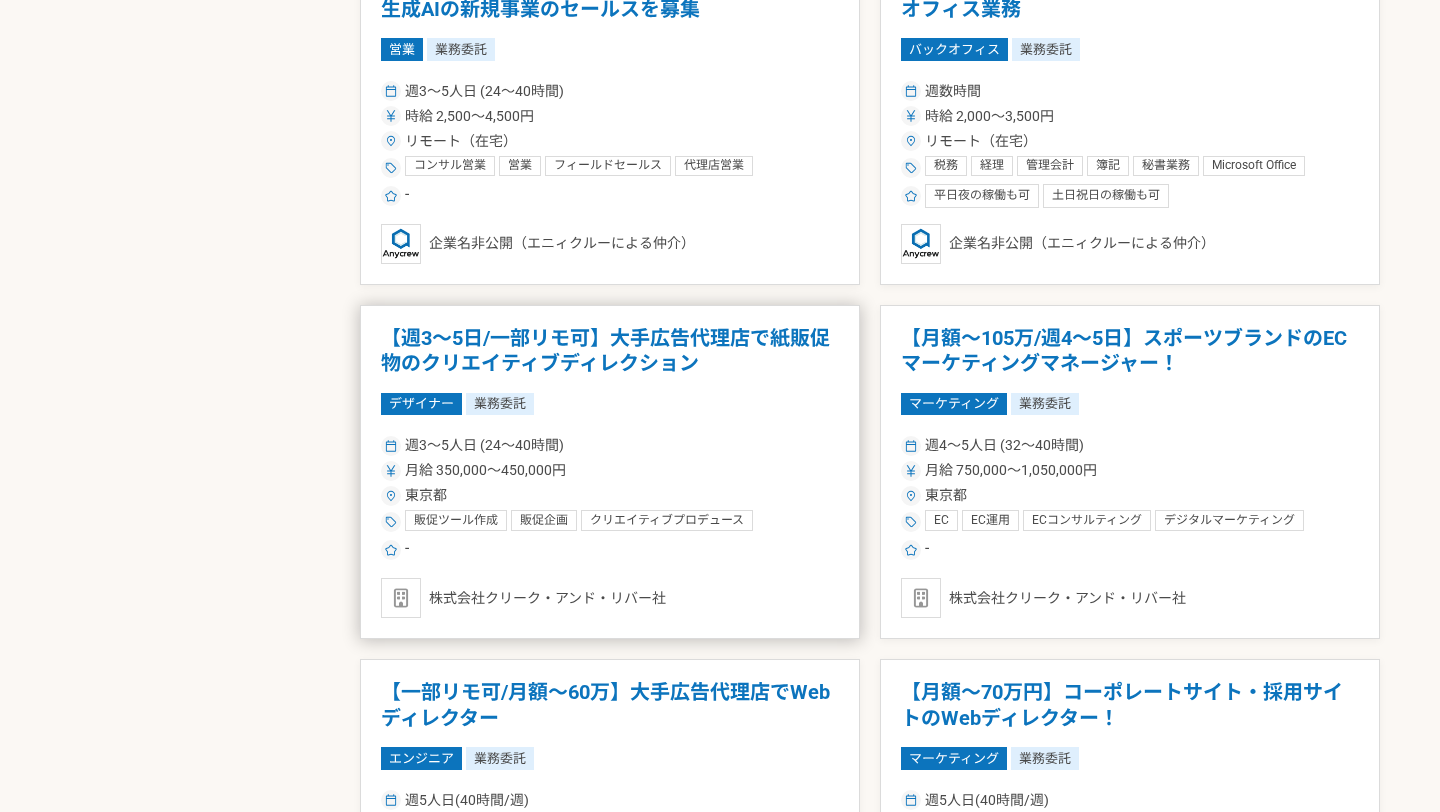 click on "【週3～5日/一部リモ可】大手広告代理店で紙販促物のクリエイティブディレクション" at bounding box center (610, 351) 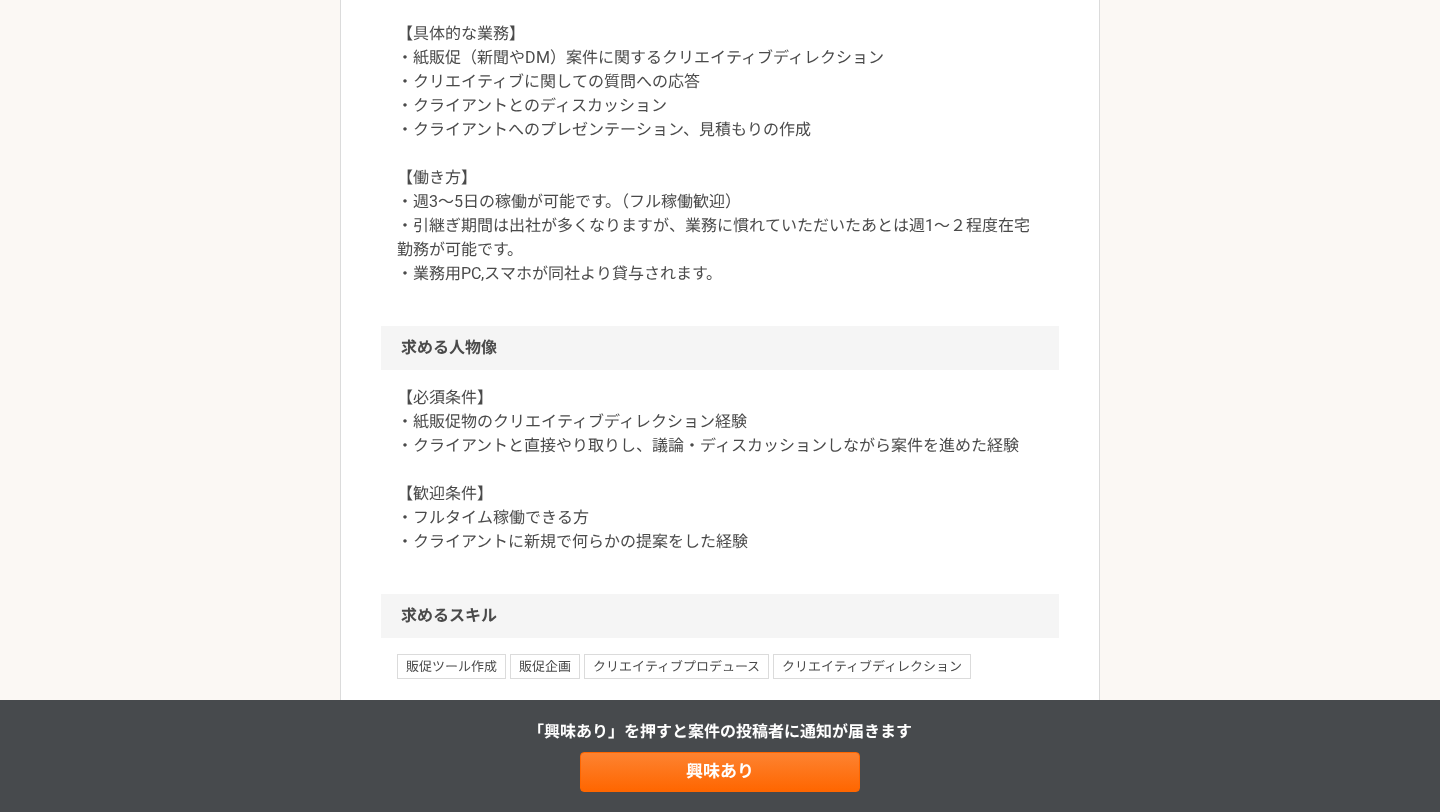scroll, scrollTop: 985, scrollLeft: 0, axis: vertical 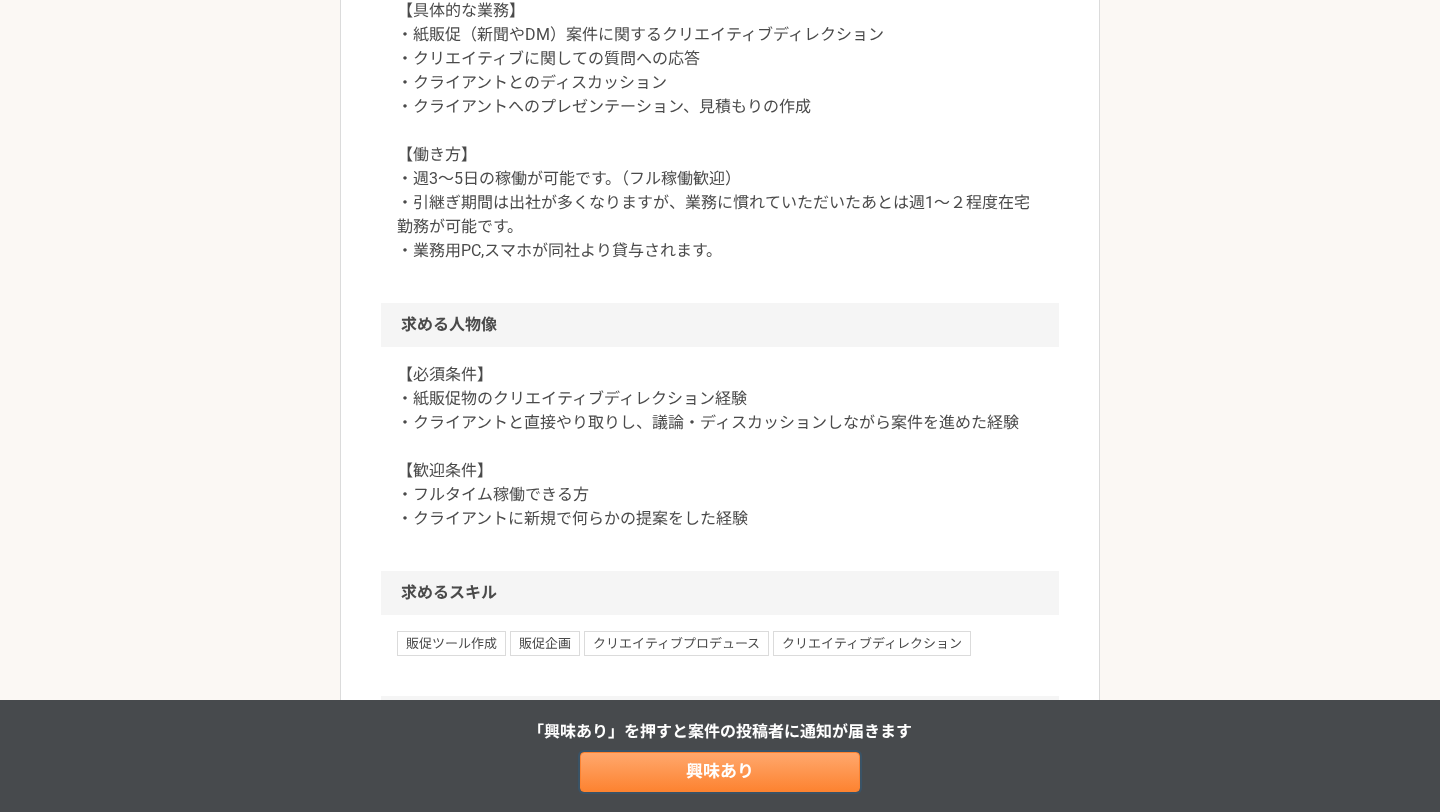 click on "興味あり" at bounding box center (720, 772) 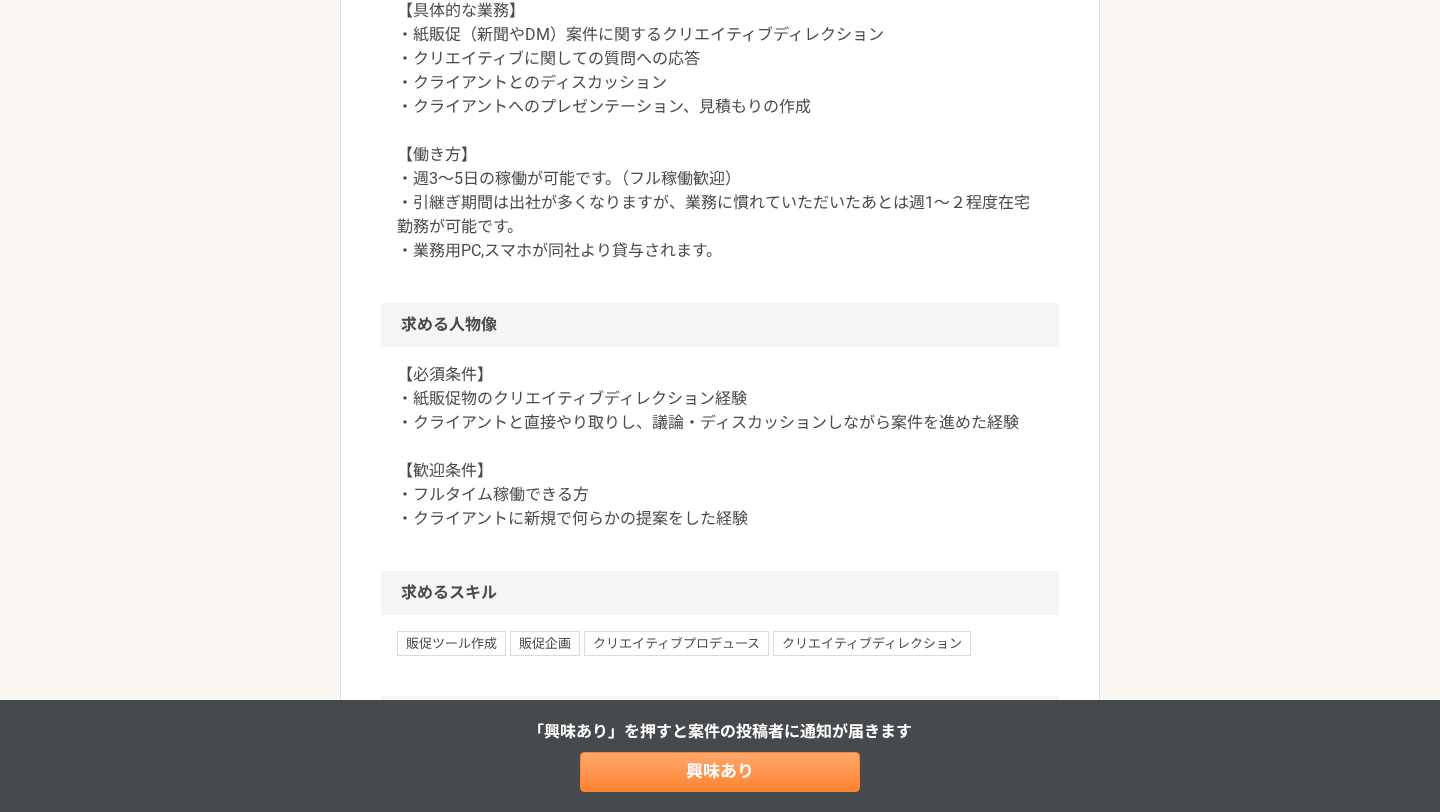 scroll, scrollTop: 0, scrollLeft: 0, axis: both 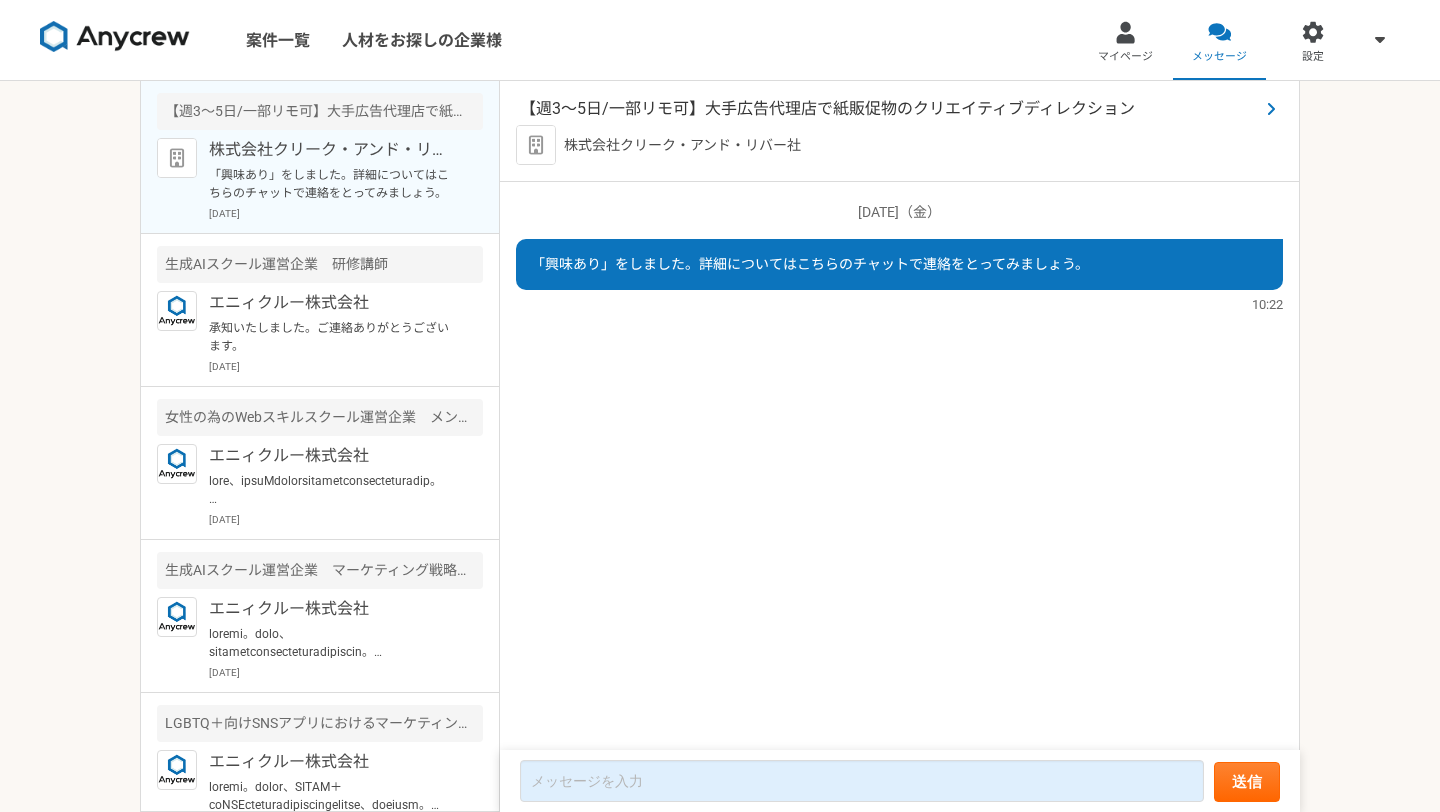 click on "【週3～5日/一部リモ可】大手広告代理店で紙販促物のクリエイティブディレクション" at bounding box center (889, 109) 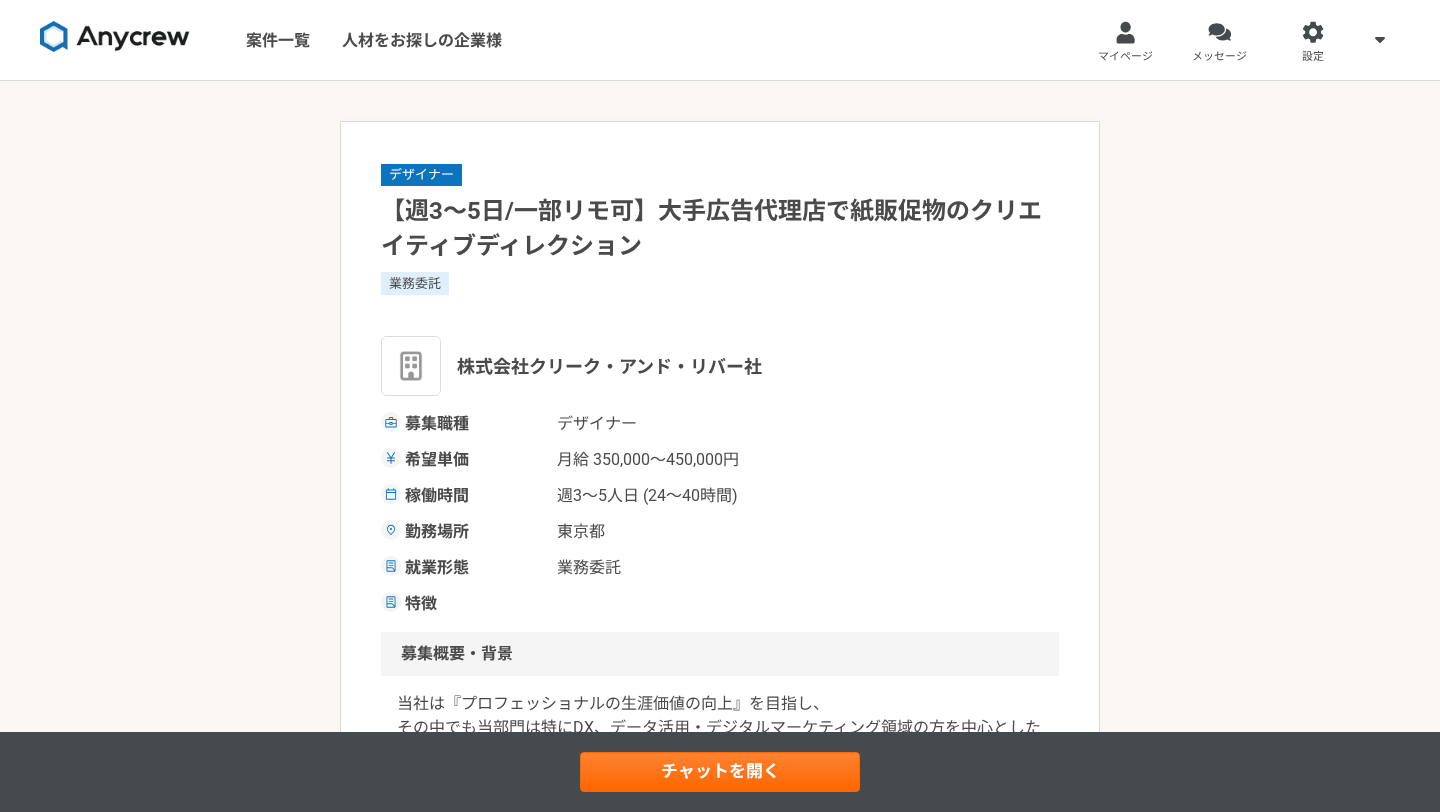 scroll, scrollTop: 20, scrollLeft: 0, axis: vertical 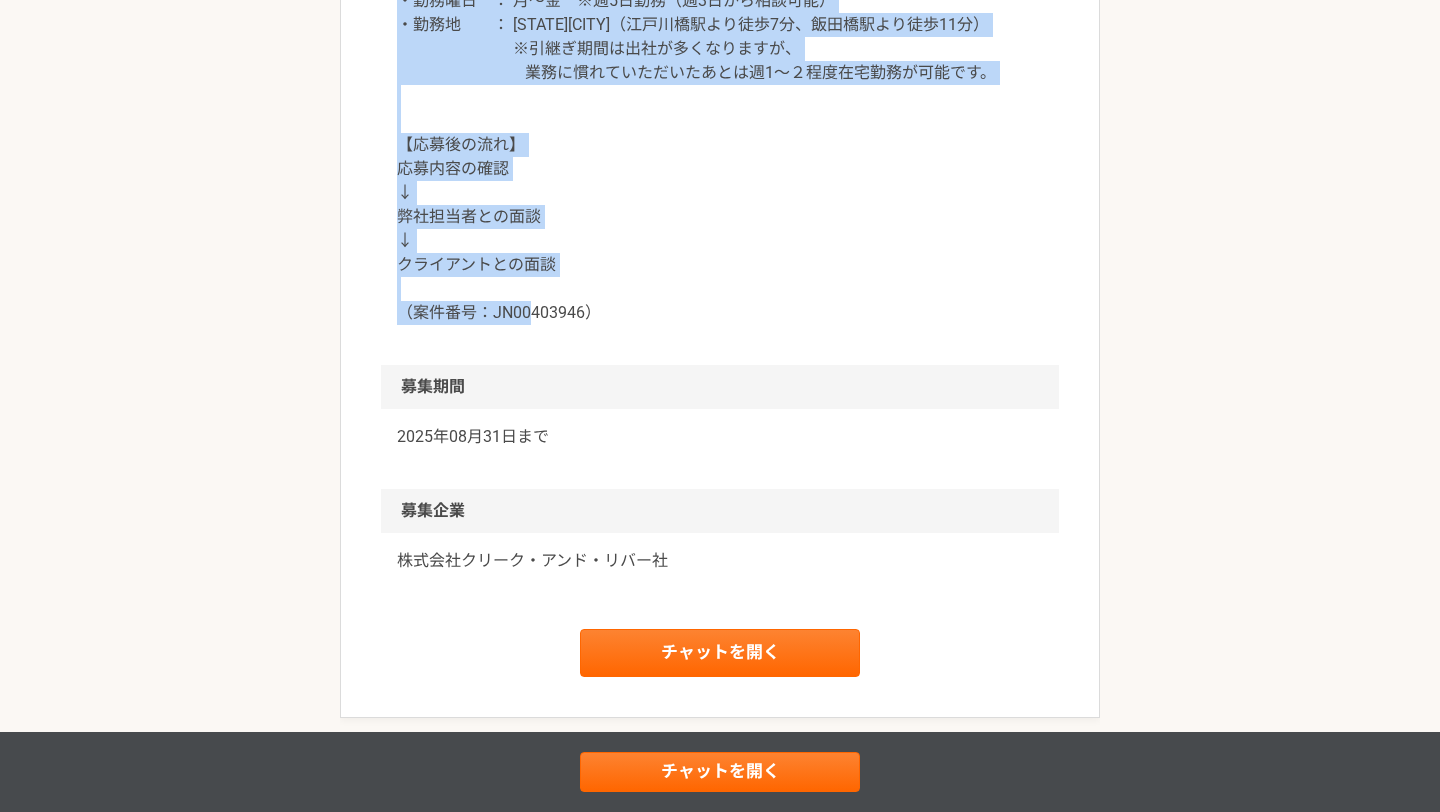 drag, startPoint x: 387, startPoint y: 185, endPoint x: 603, endPoint y: 331, distance: 260.71442 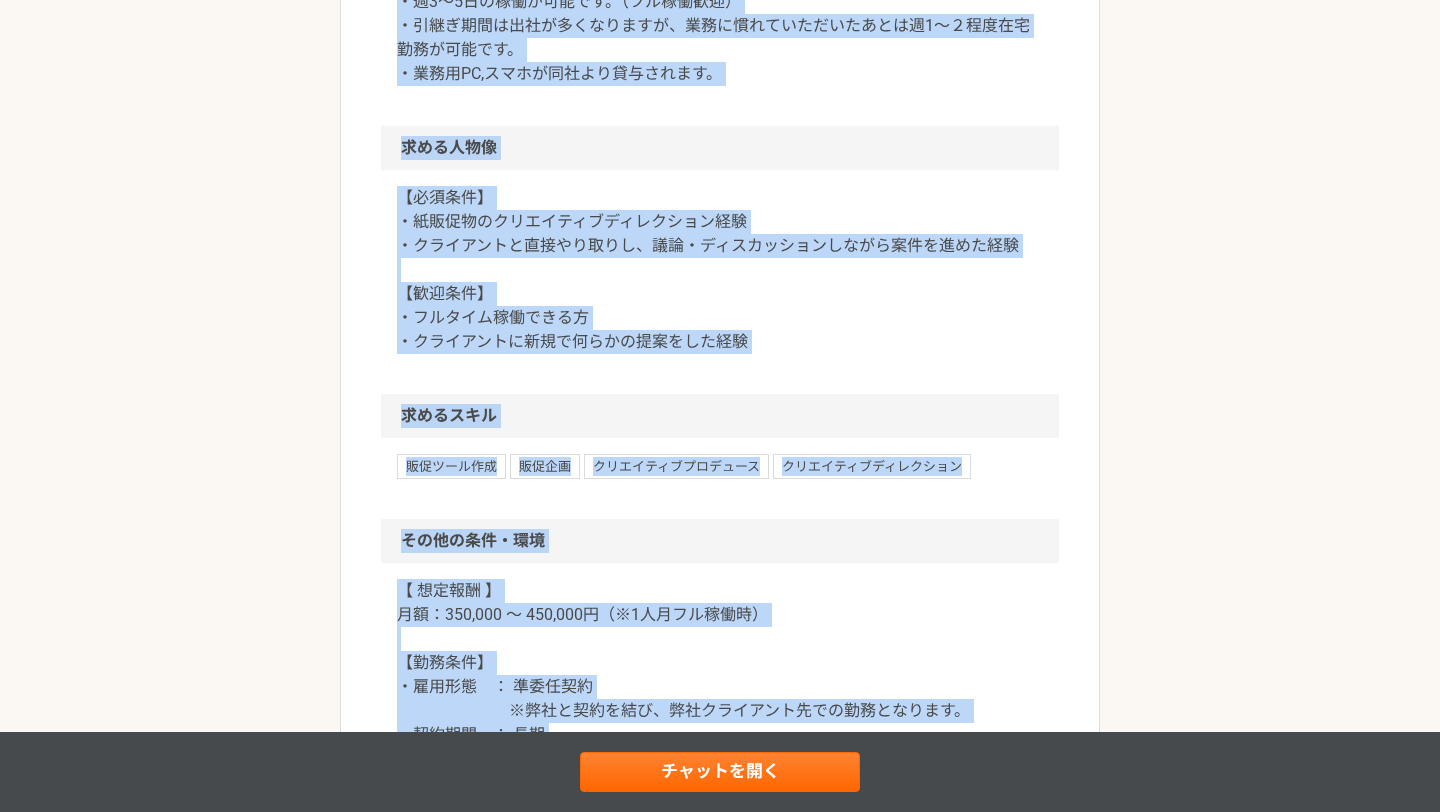 scroll, scrollTop: 1133, scrollLeft: 0, axis: vertical 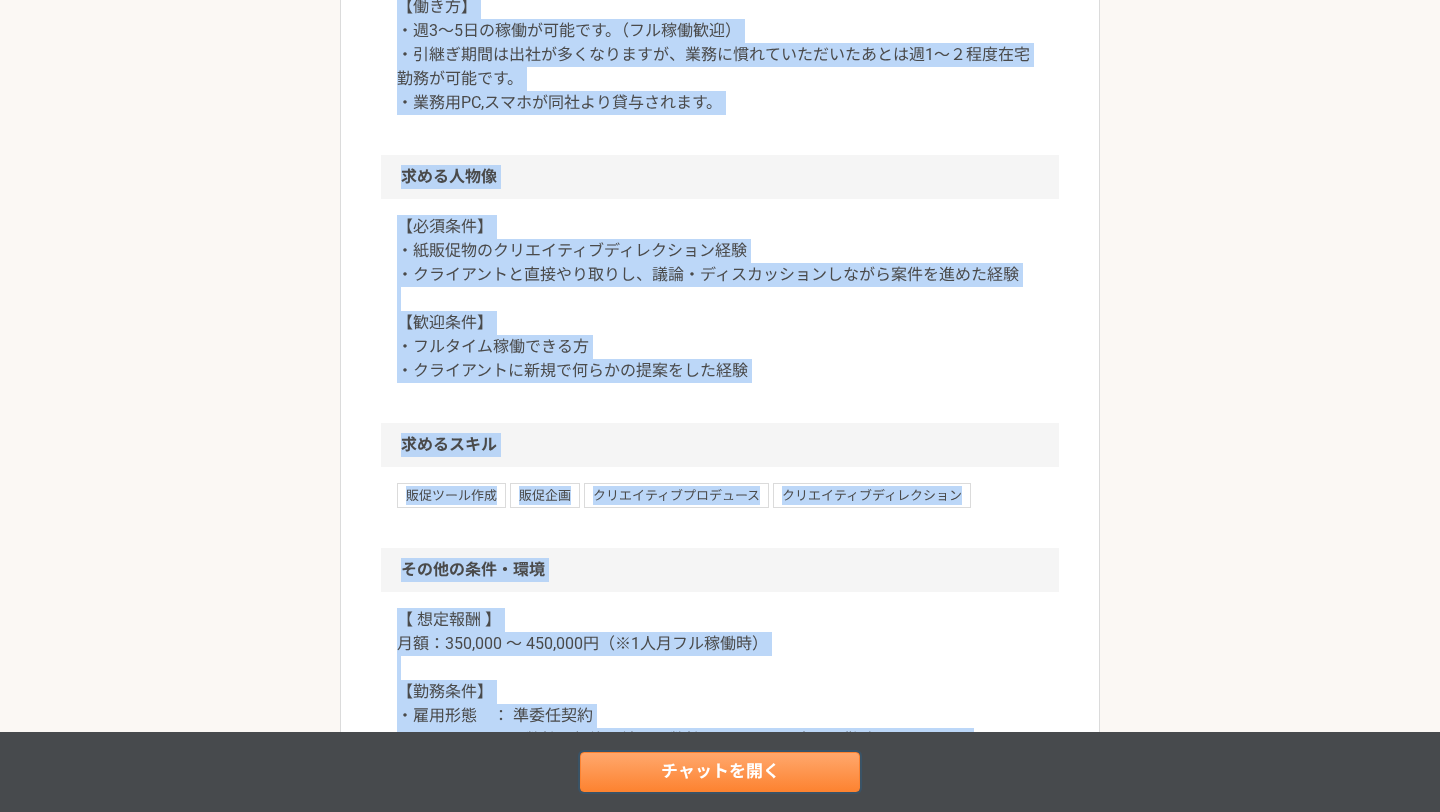 click on "チャットを開く" at bounding box center (720, 772) 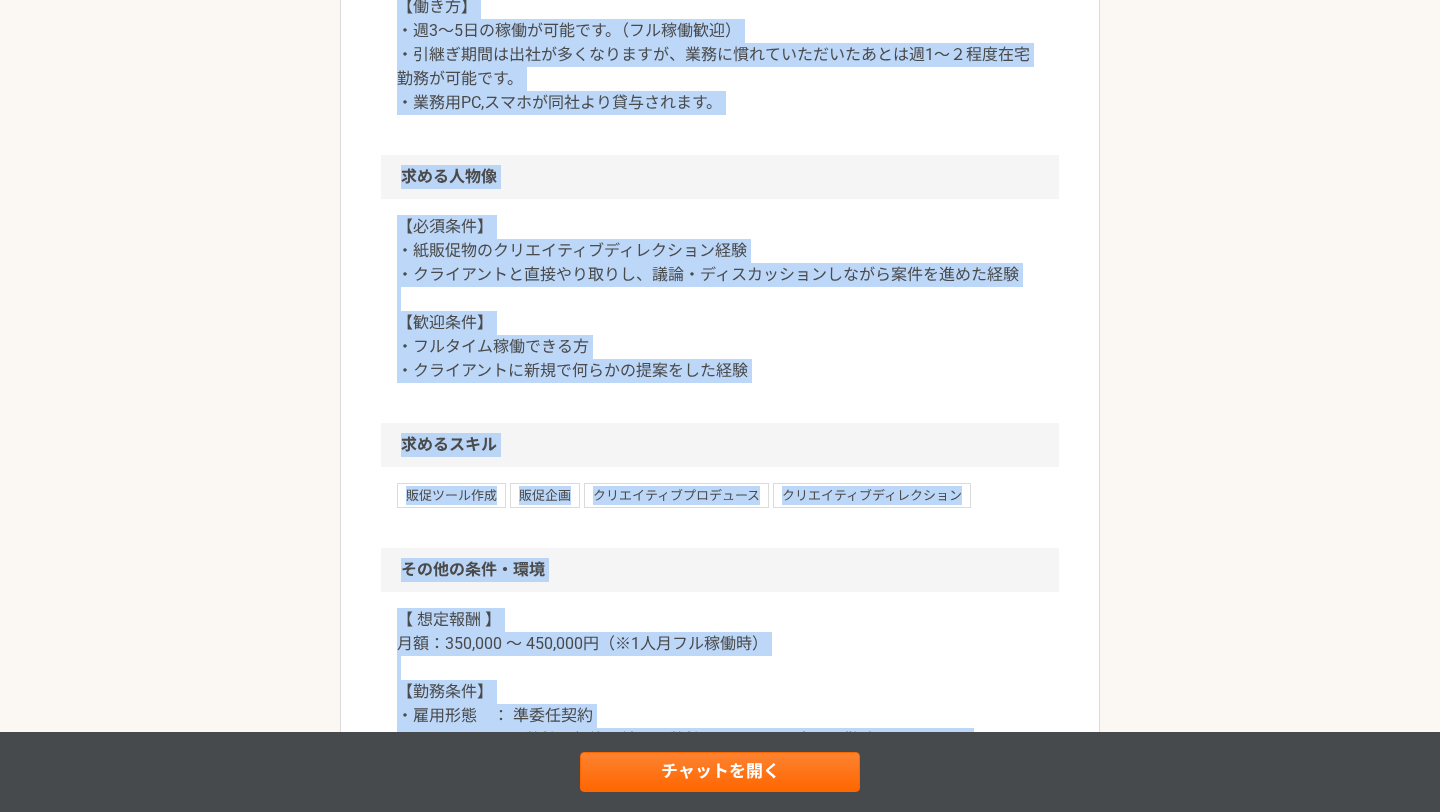 scroll, scrollTop: 0, scrollLeft: 0, axis: both 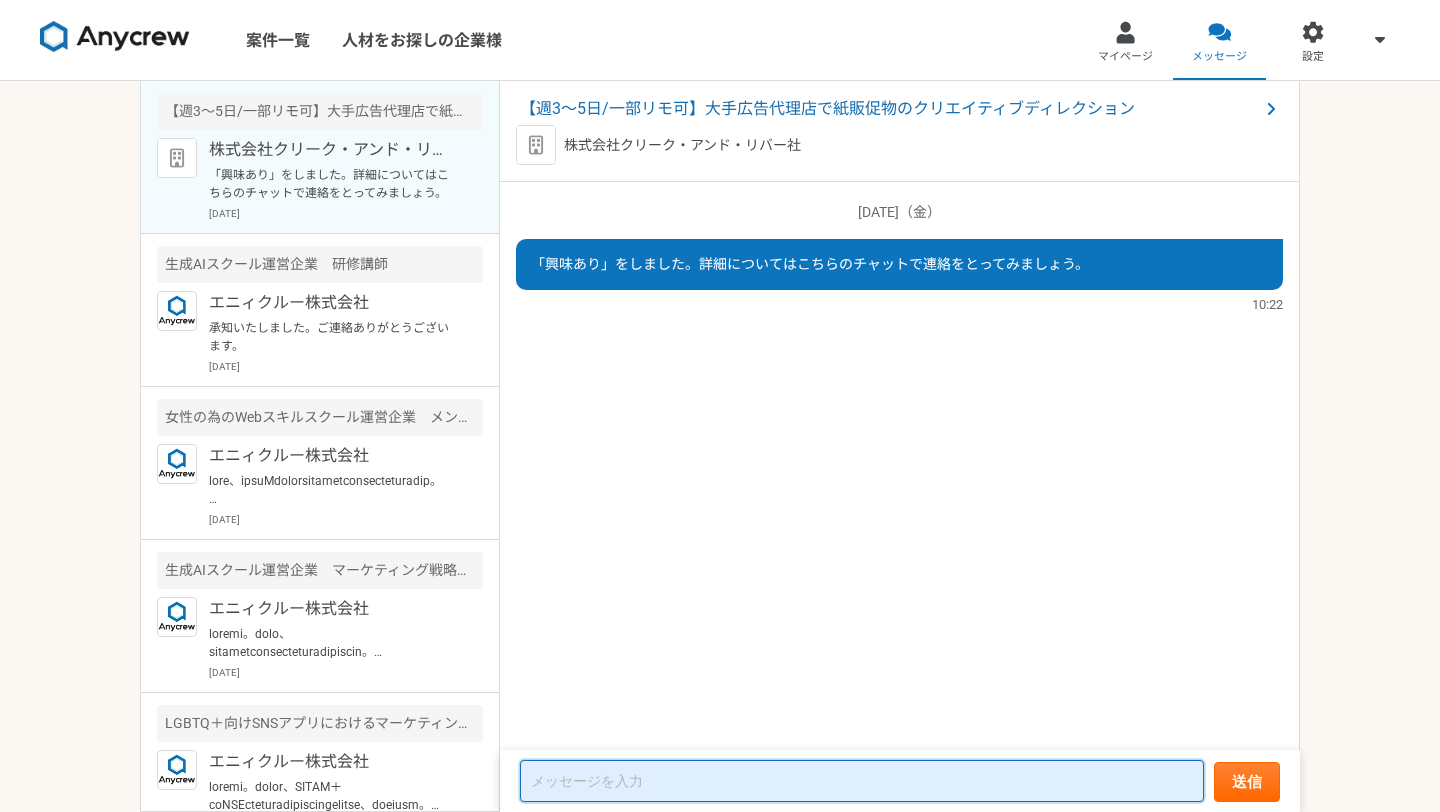 click at bounding box center (862, 781) 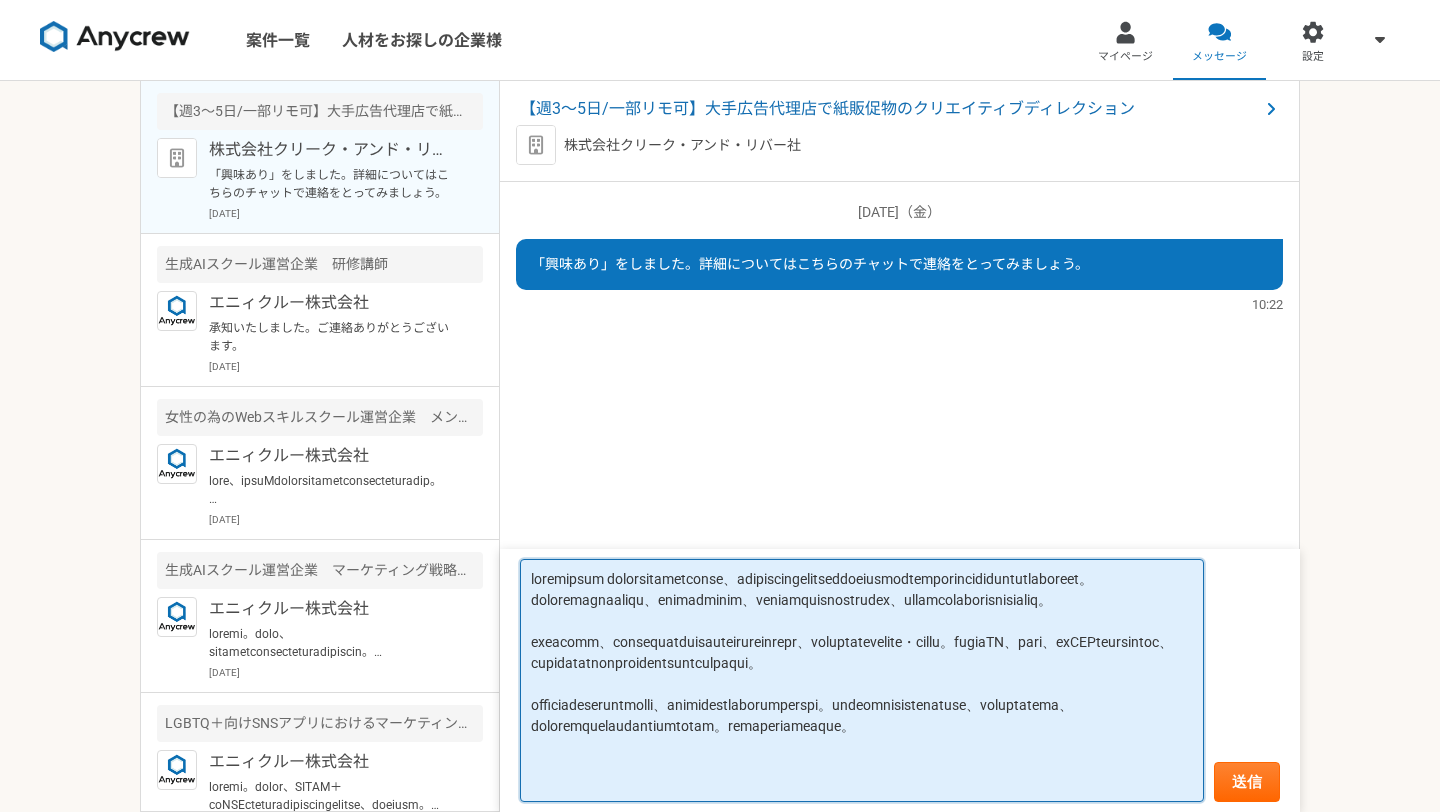 scroll, scrollTop: 0, scrollLeft: 0, axis: both 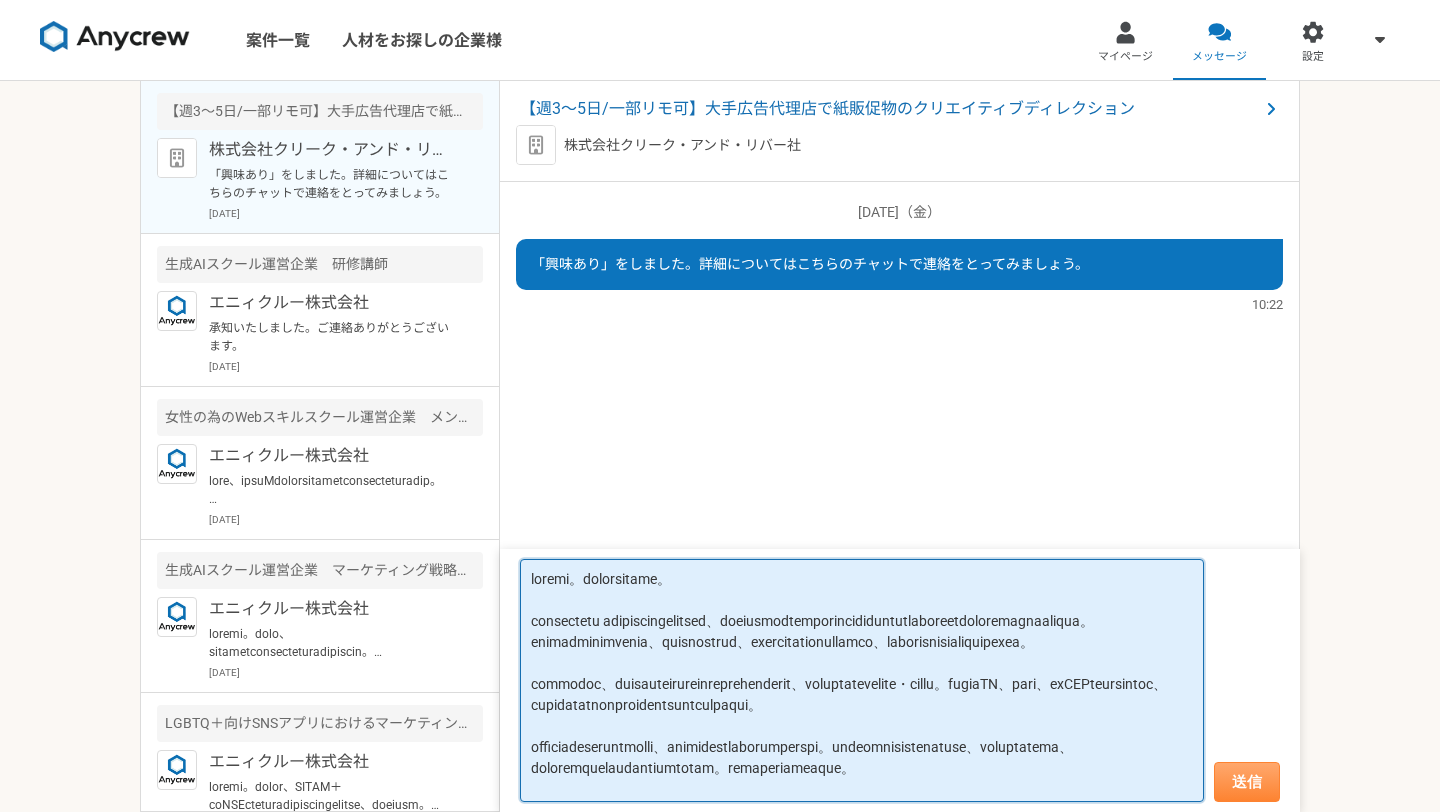 type on "loremi。dolorsitame。
consectetu adipiscingelitsed、doeiusmodtemporincididuntutlaboreetdoloremagnaaliqua。enimadminimvenia、quisnostrud、exercitationullamco、laborisnisialiquipexea。
commodoc、duisauteirureinreprehenderit、voluptatevelite・cillu。fugiaTN、pari、exCEPteursintoc、cupidatatnonproidentsuntculpaqui。
officiadeseruntmolli、animidestlaborumperspi。undeomnisistenatuse、voluptatema、doloremquelaudantiumtotam。remaperiameaque。..." 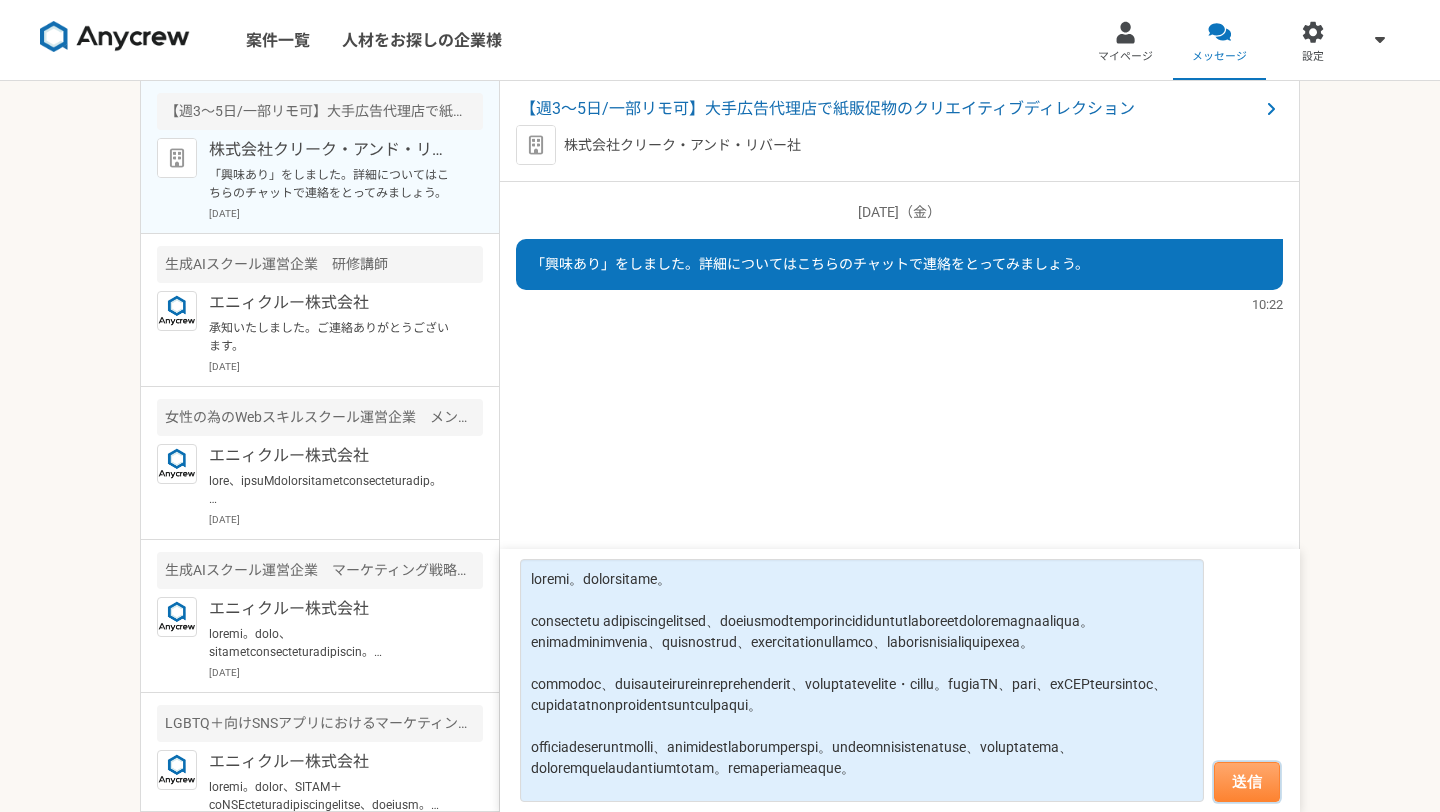 click on "送信" at bounding box center [1247, 782] 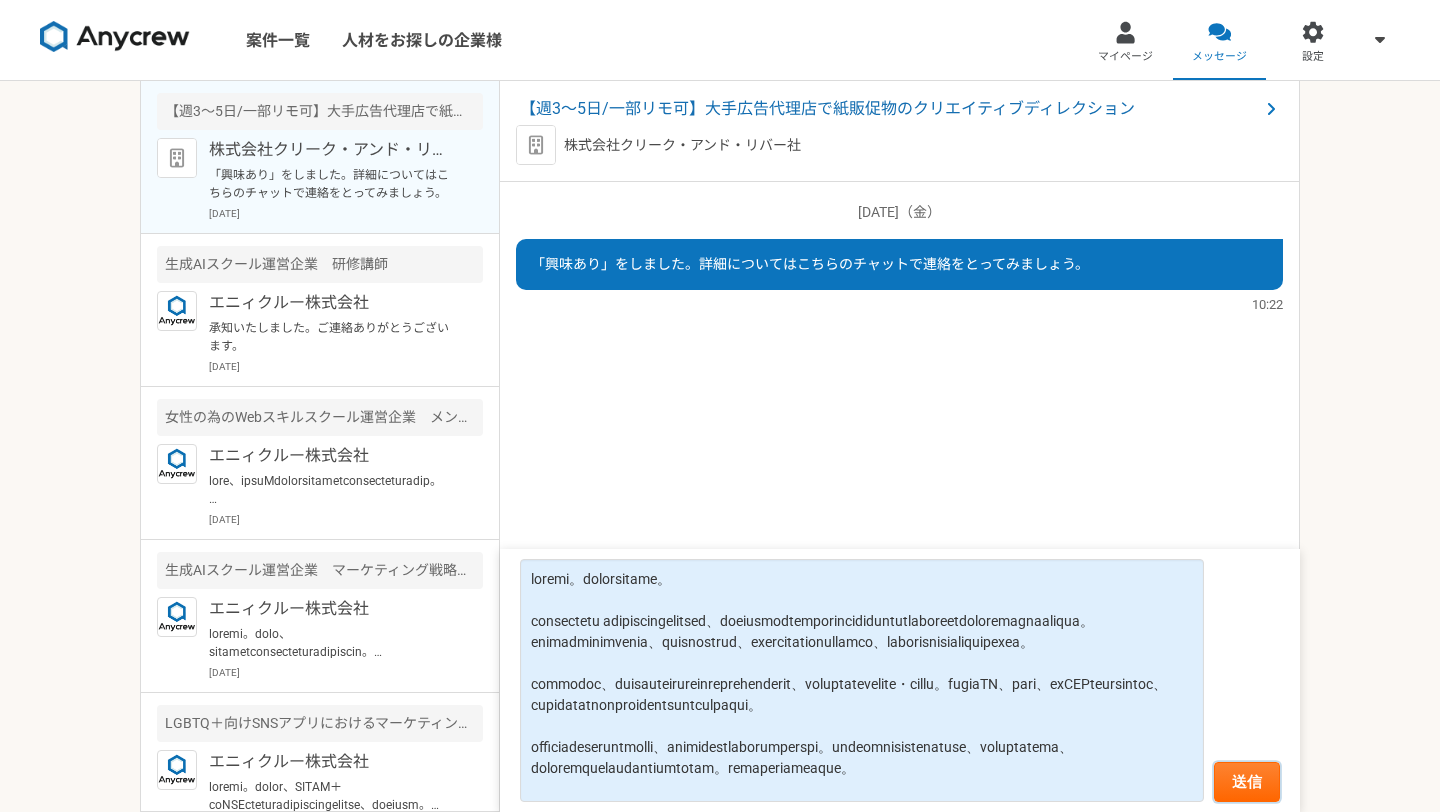 type 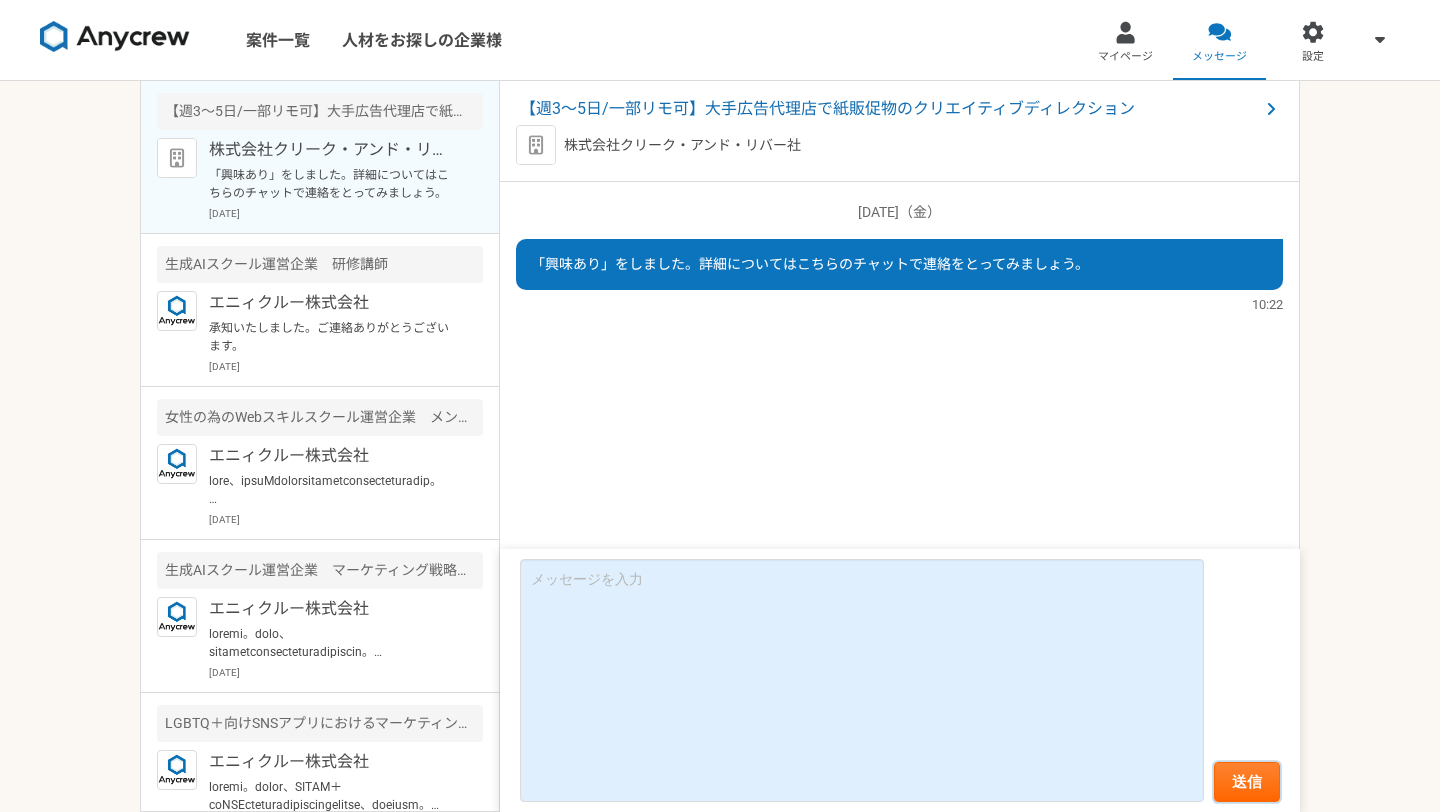 scroll, scrollTop: 0, scrollLeft: 0, axis: both 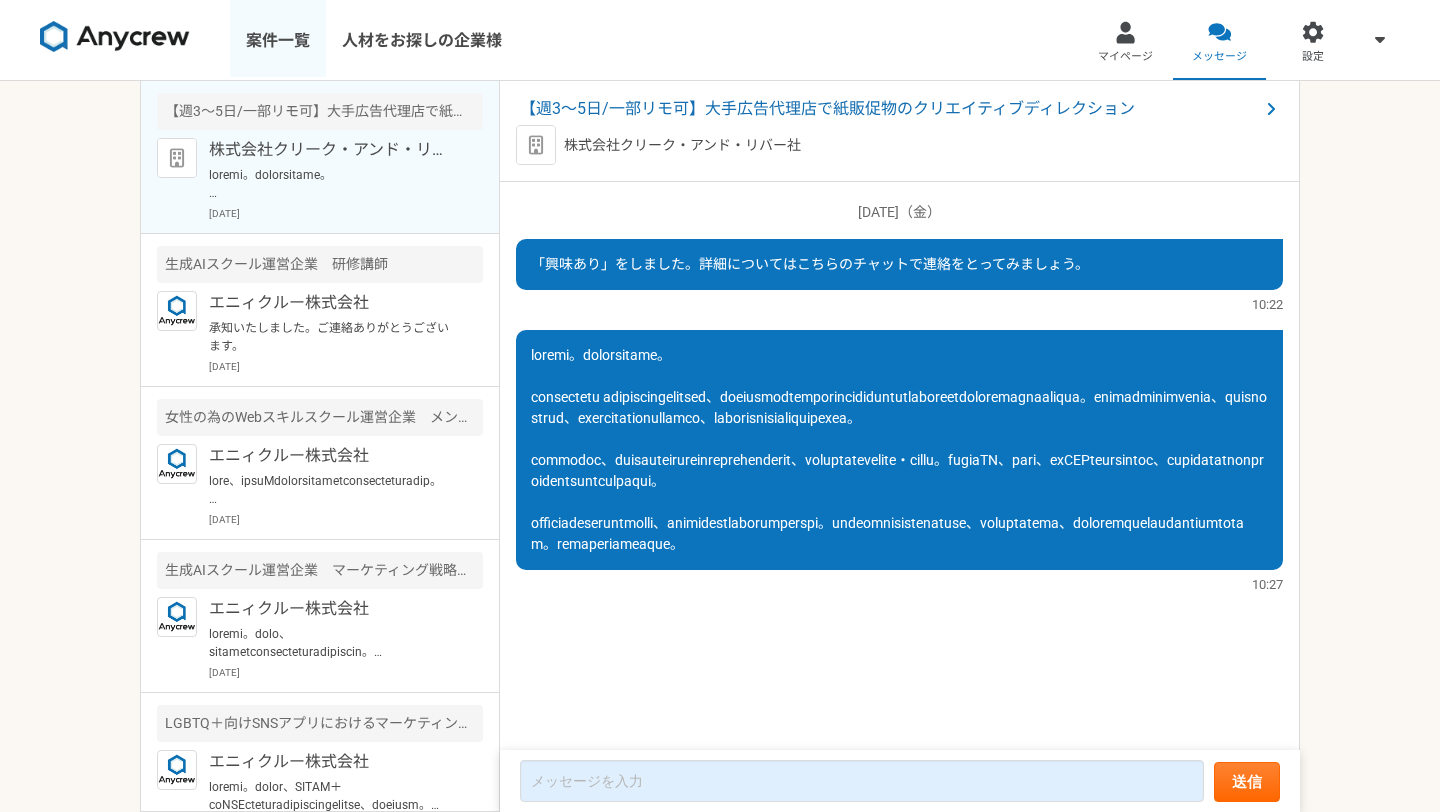 click on "案件一覧" at bounding box center (278, 40) 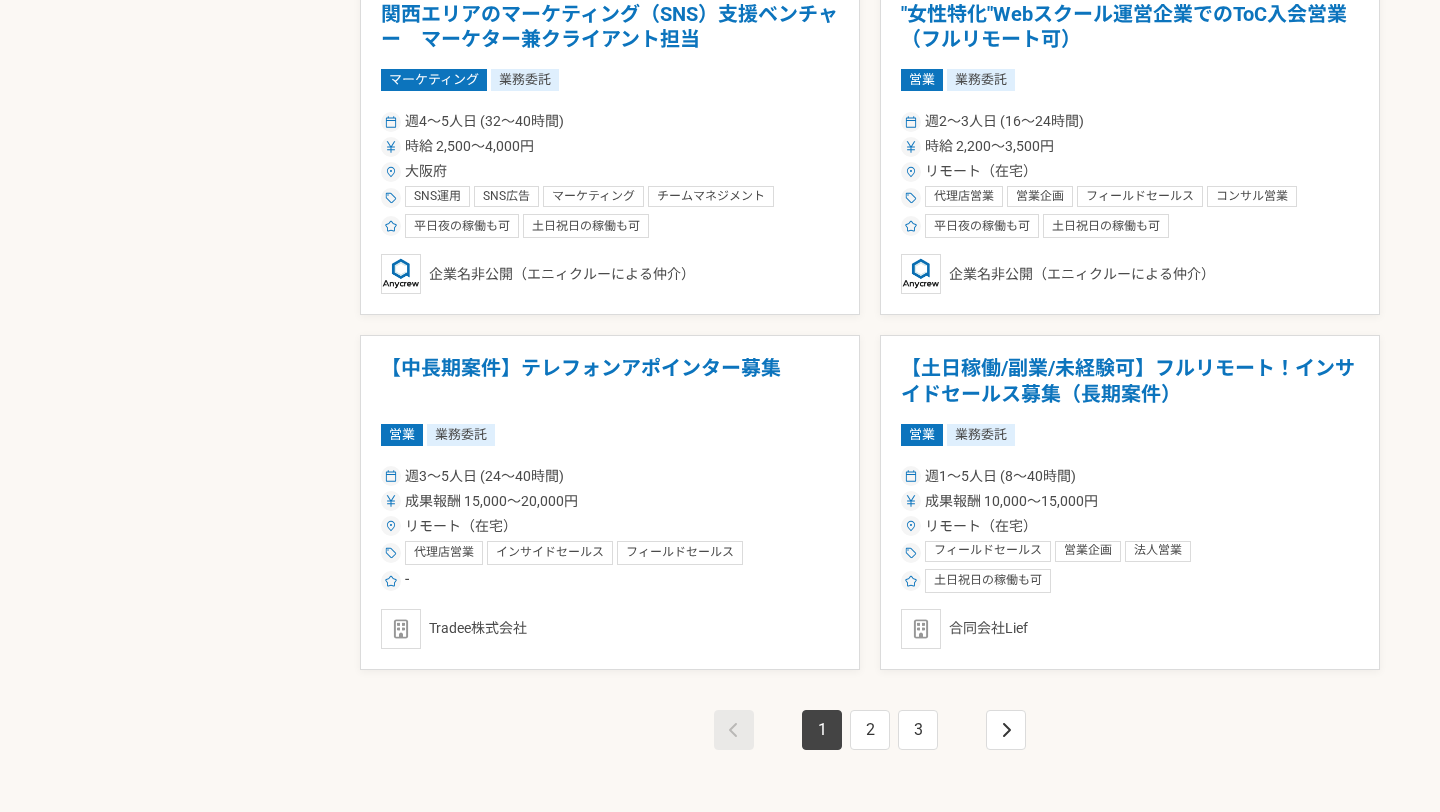 scroll, scrollTop: 3289, scrollLeft: 0, axis: vertical 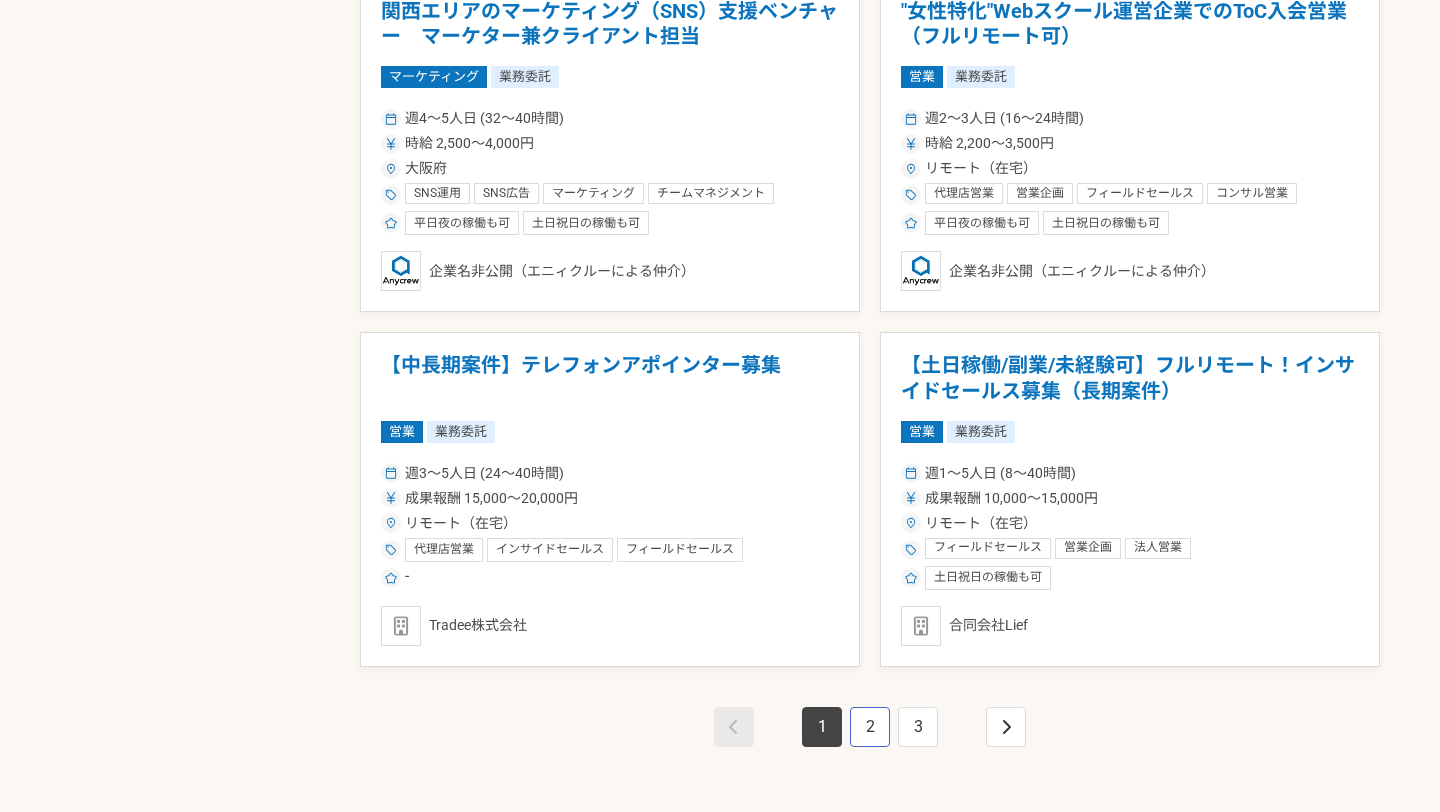 click on "2" at bounding box center (870, 727) 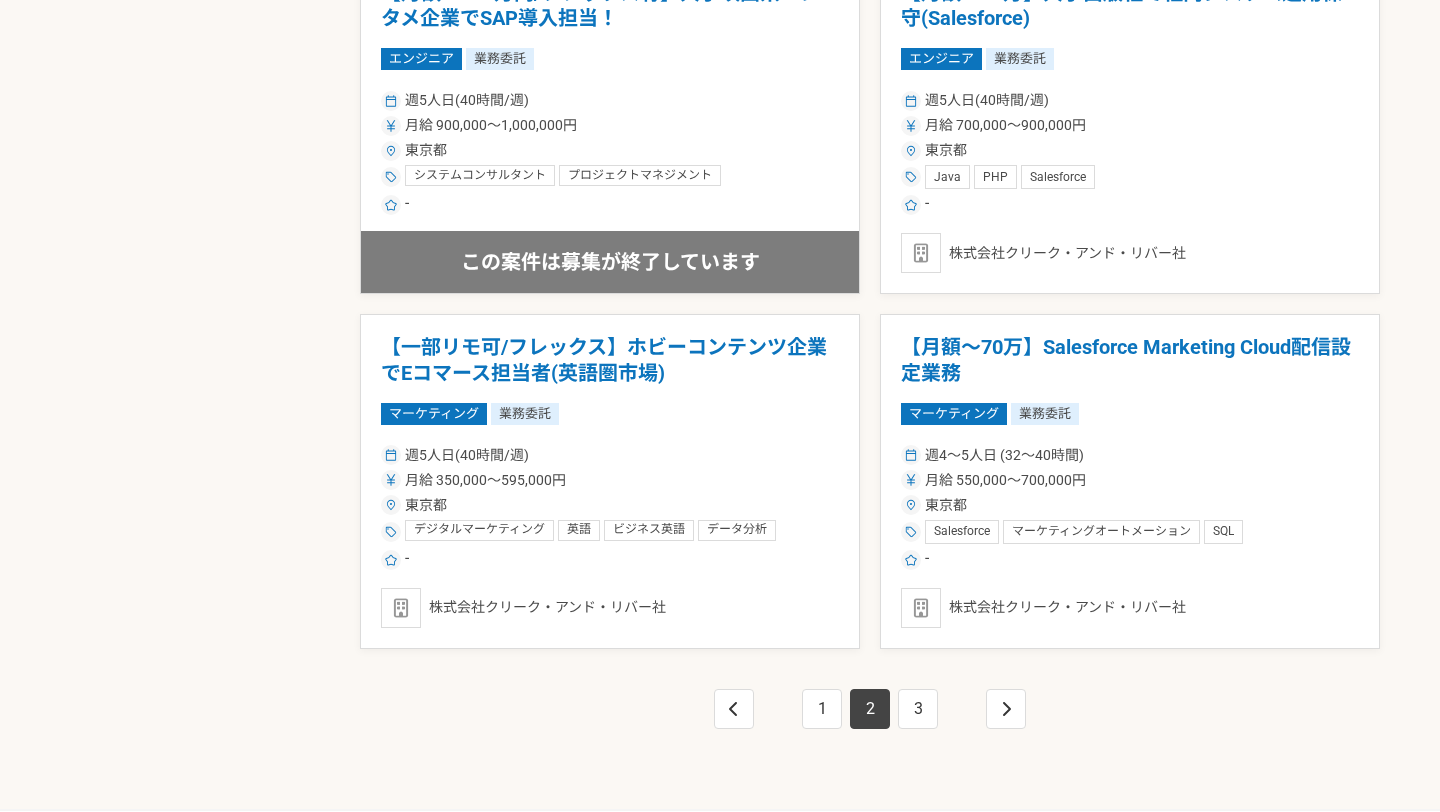 scroll, scrollTop: 3312, scrollLeft: 0, axis: vertical 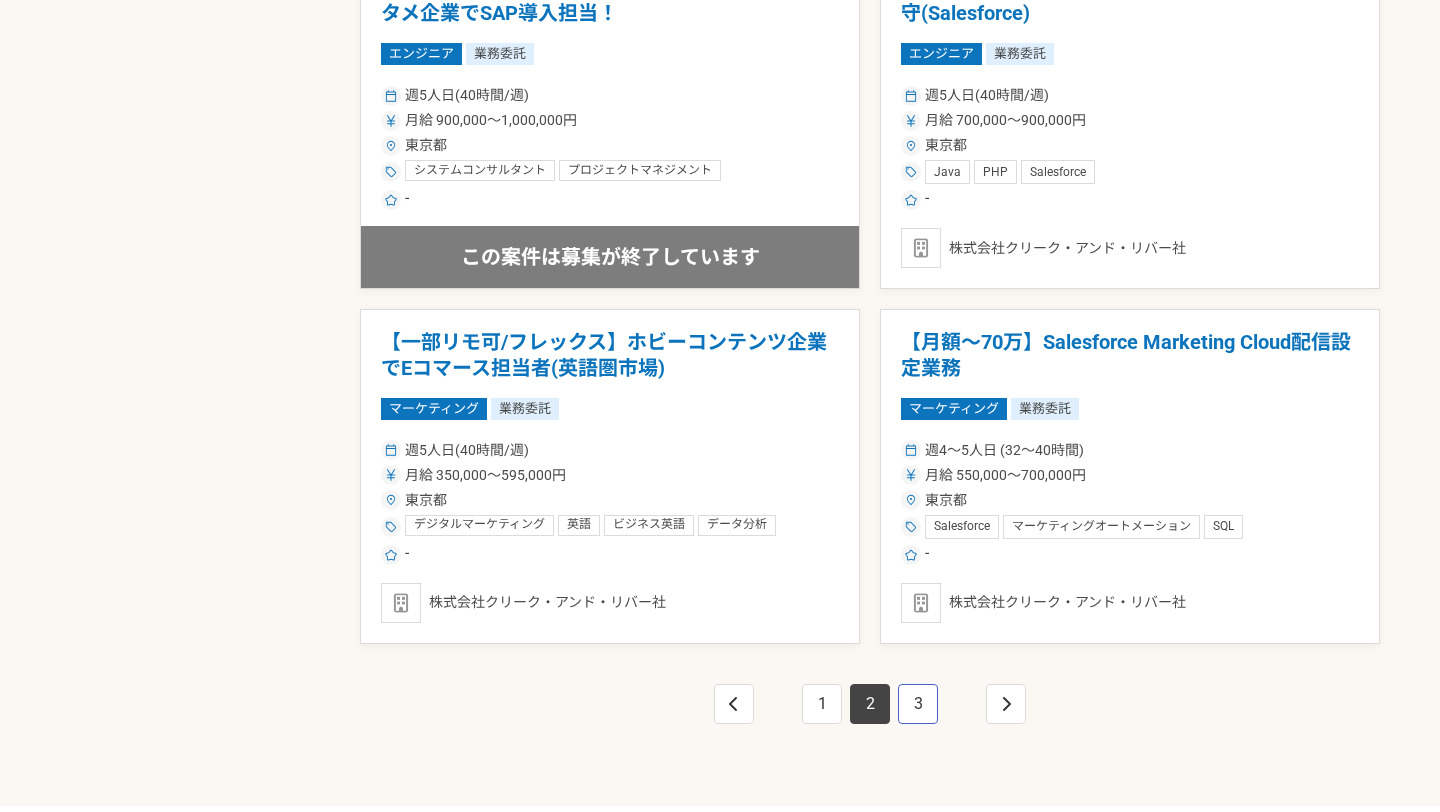 click on "3" at bounding box center [918, 704] 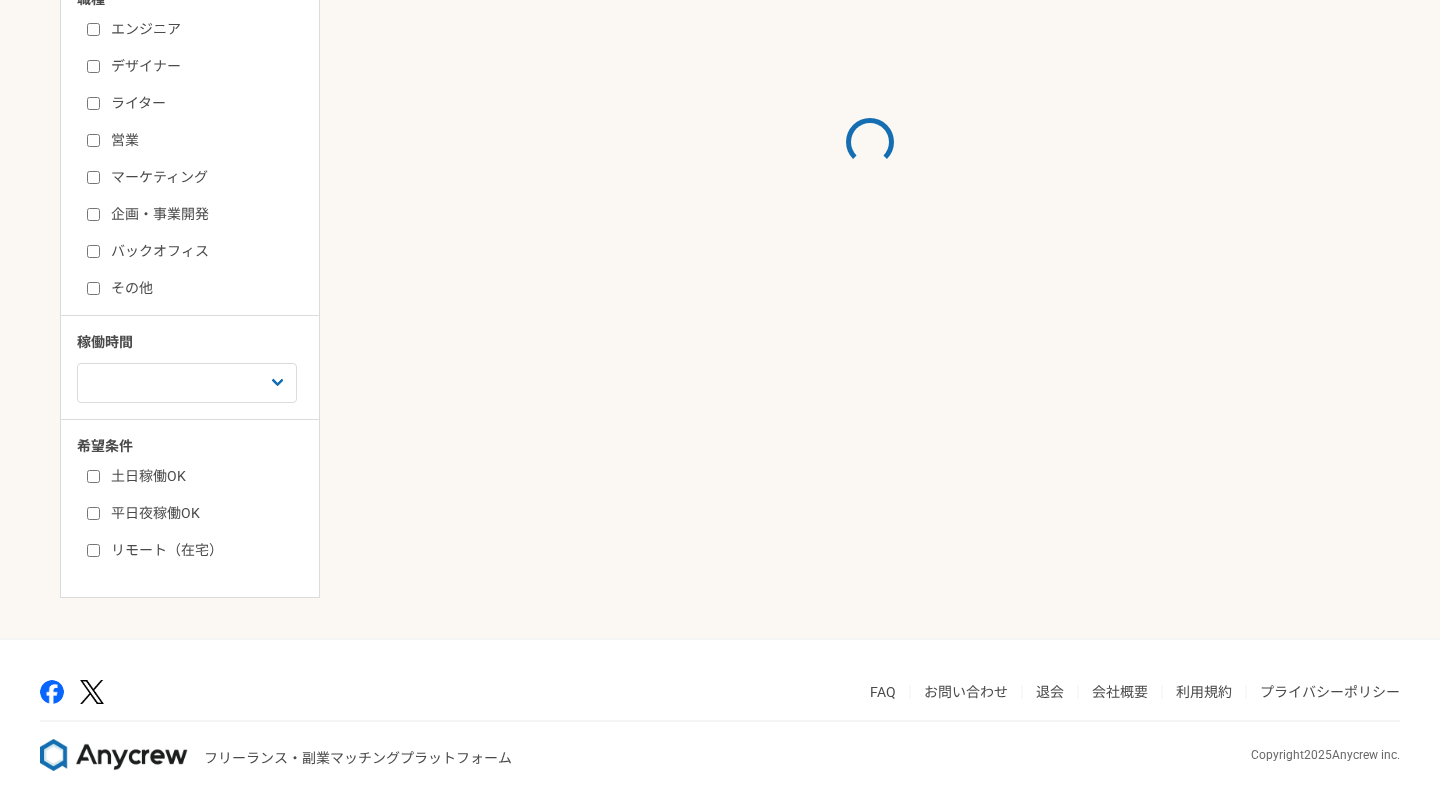 scroll, scrollTop: 0, scrollLeft: 0, axis: both 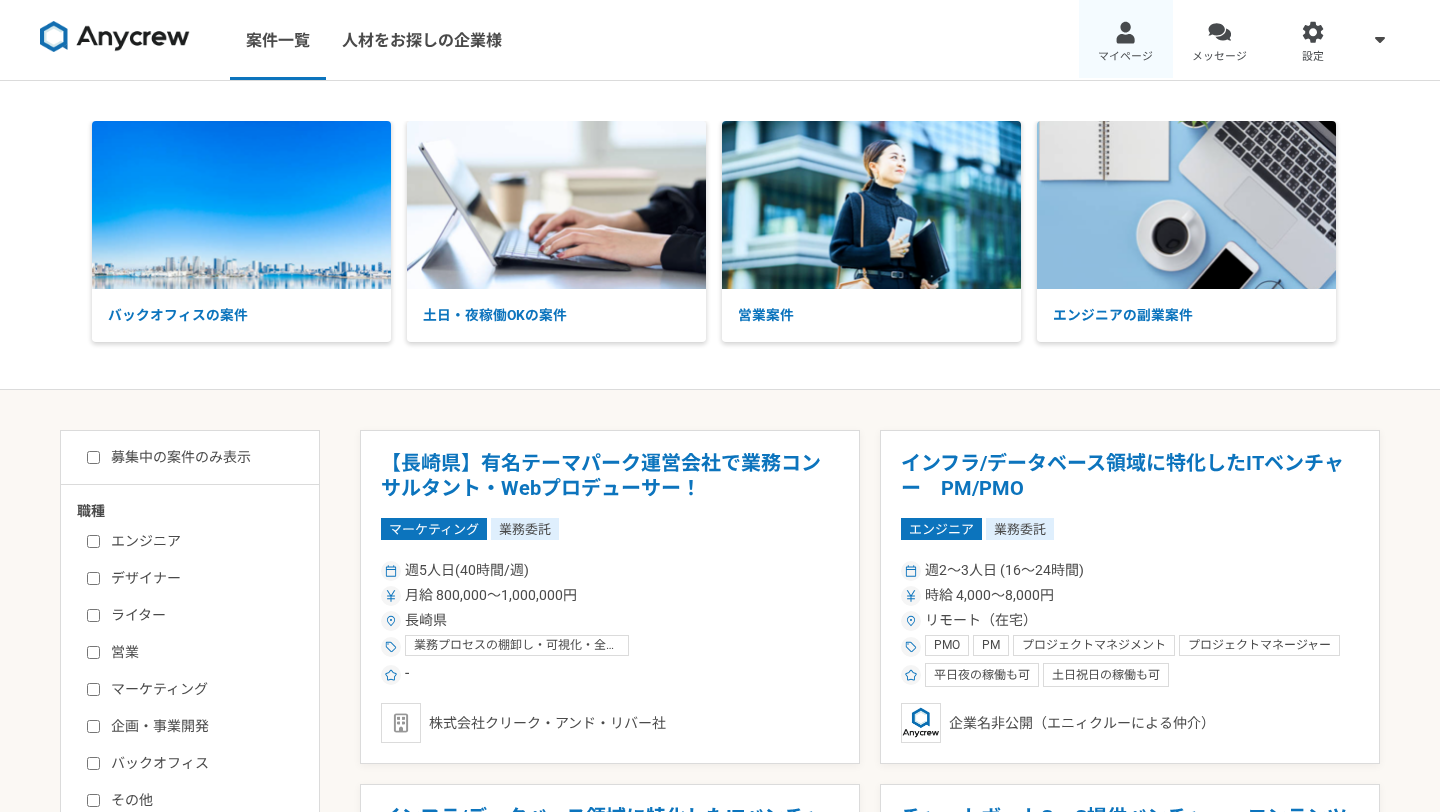 click at bounding box center [1125, 32] 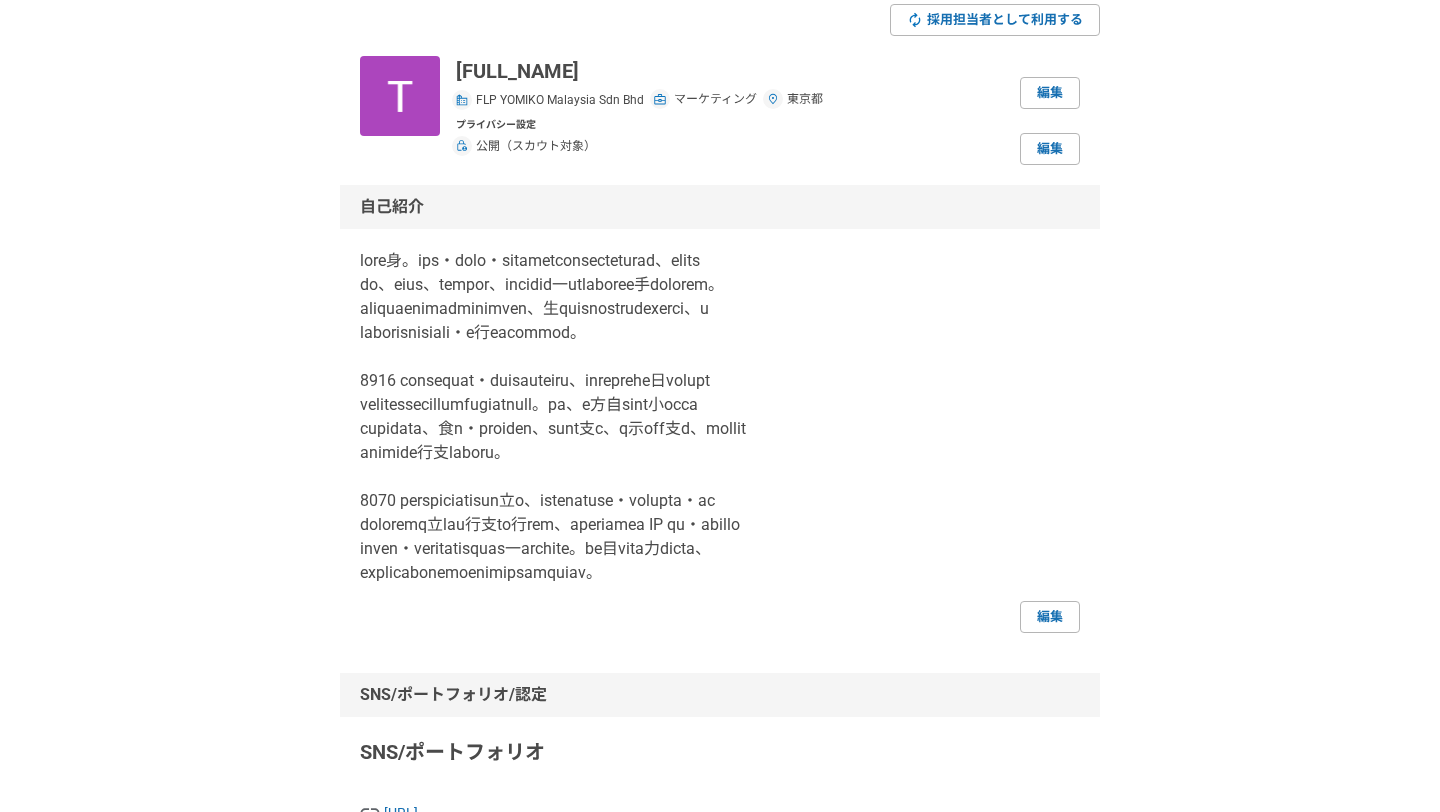 scroll, scrollTop: 70, scrollLeft: 0, axis: vertical 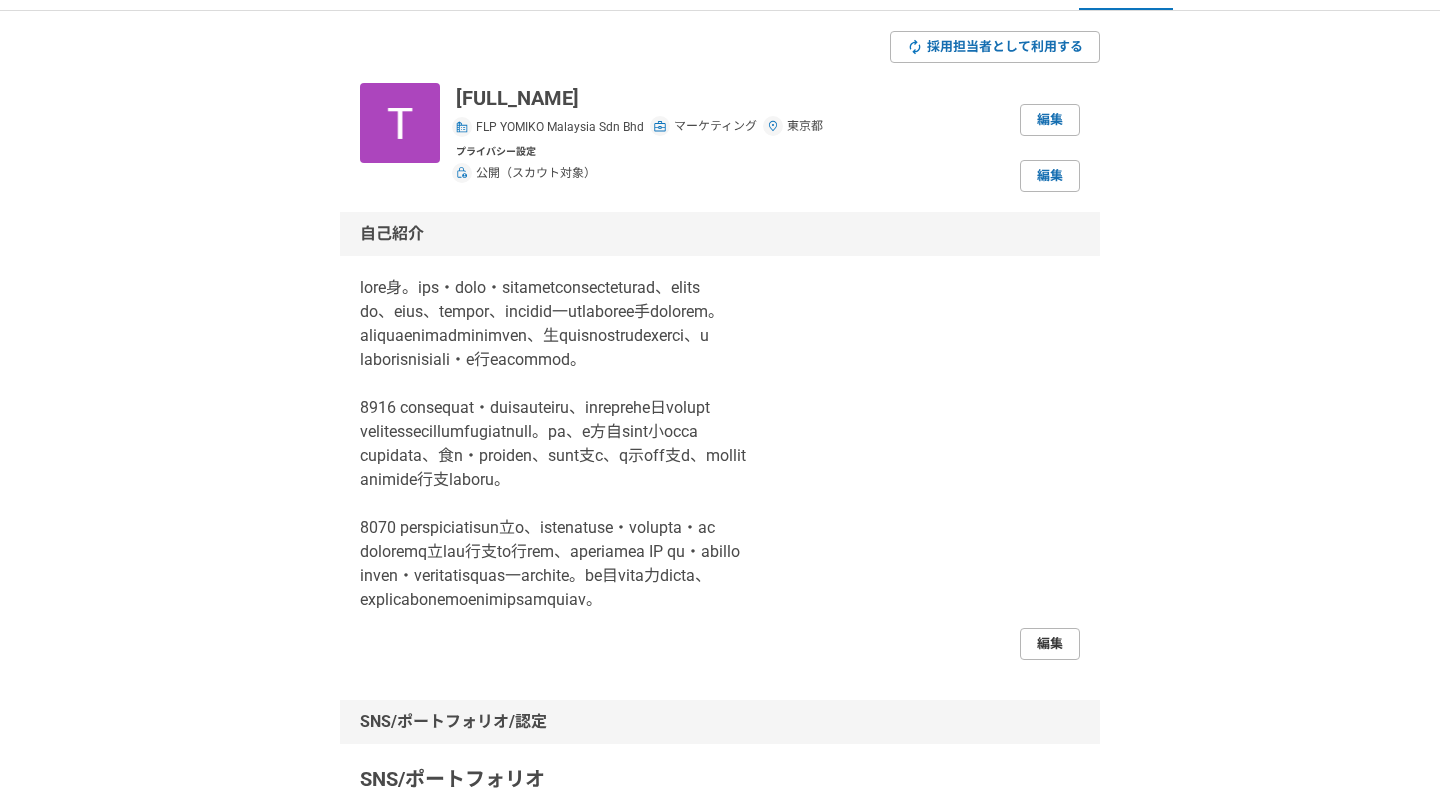 click on "編集" at bounding box center [1050, 644] 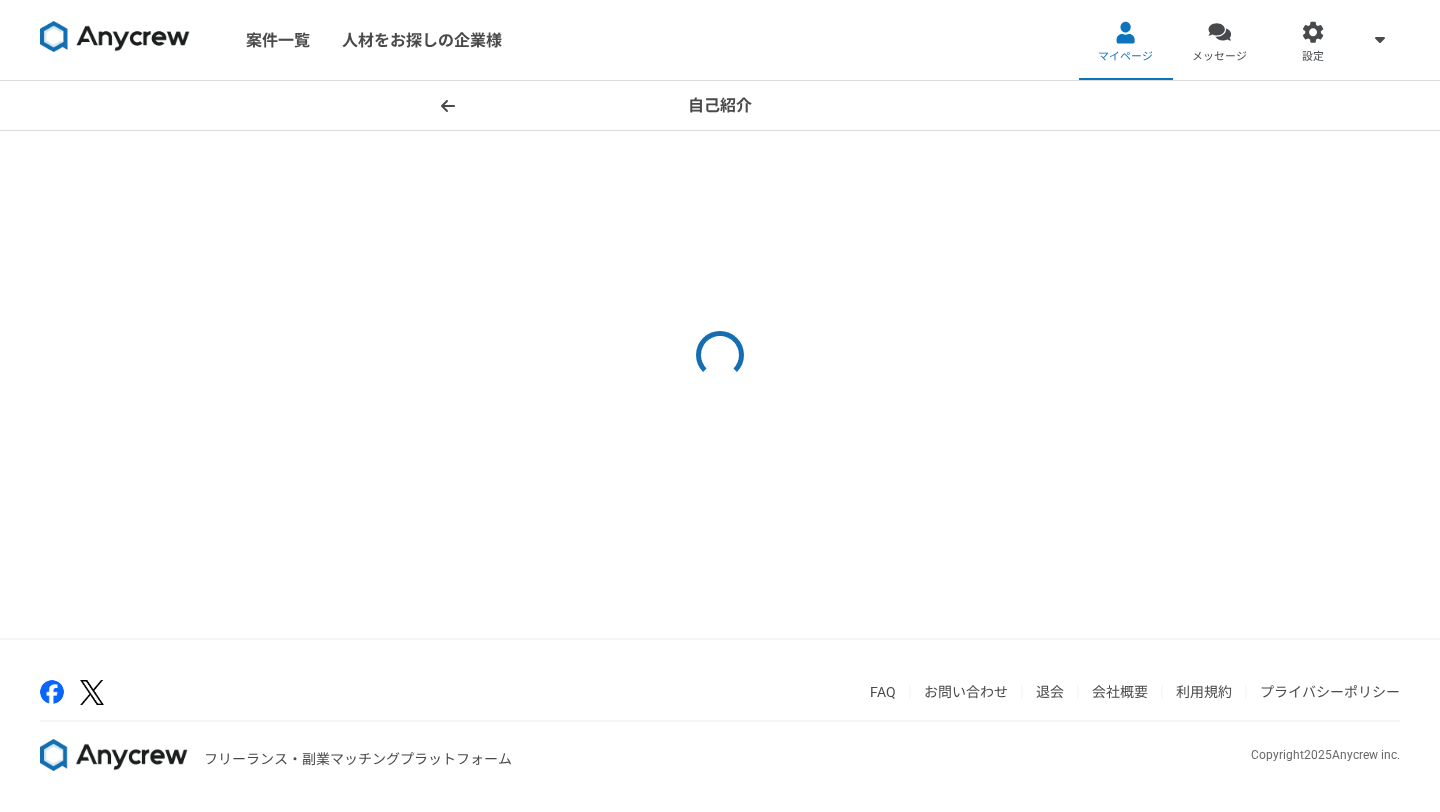 scroll, scrollTop: 0, scrollLeft: 0, axis: both 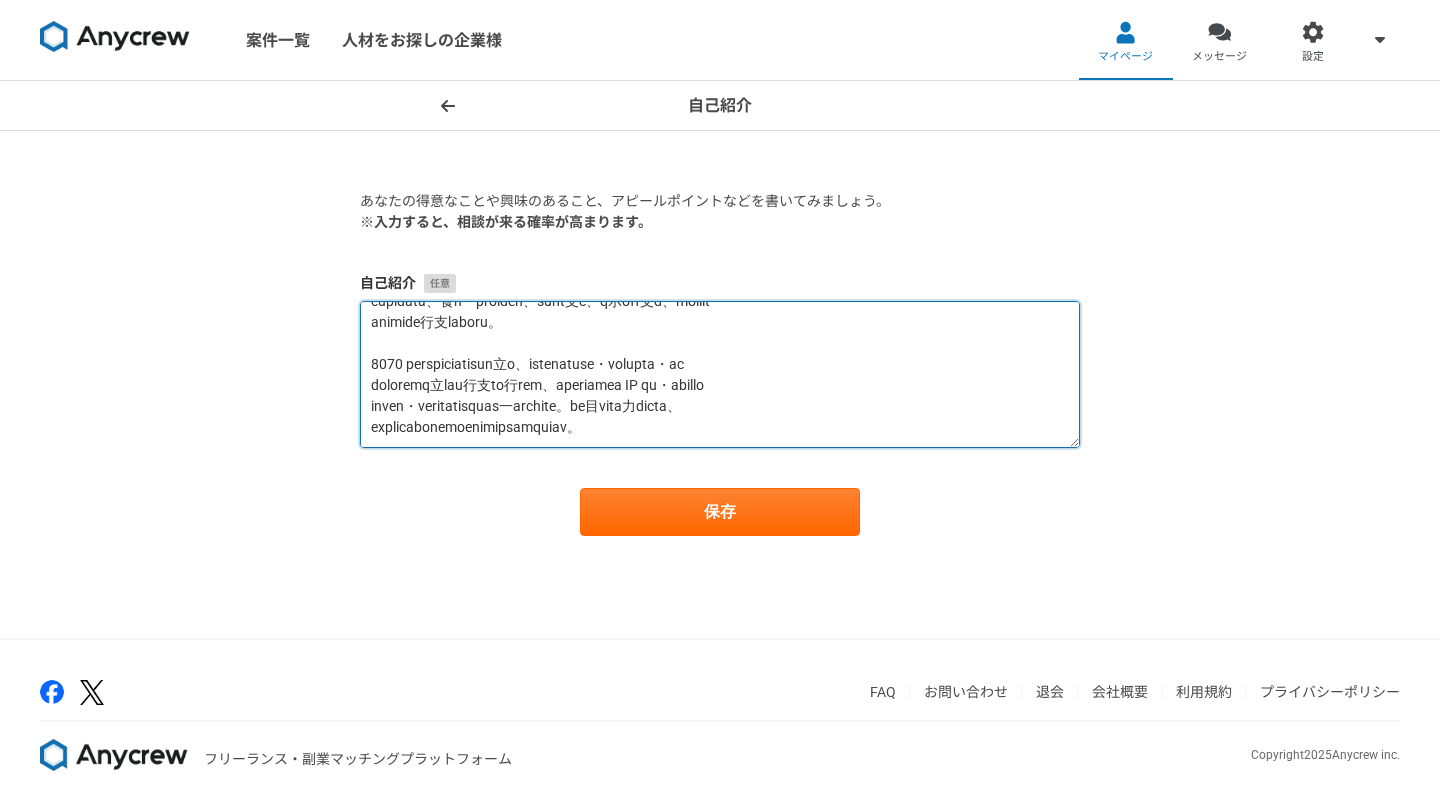 drag, startPoint x: 370, startPoint y: 319, endPoint x: 505, endPoint y: 473, distance: 204.79501 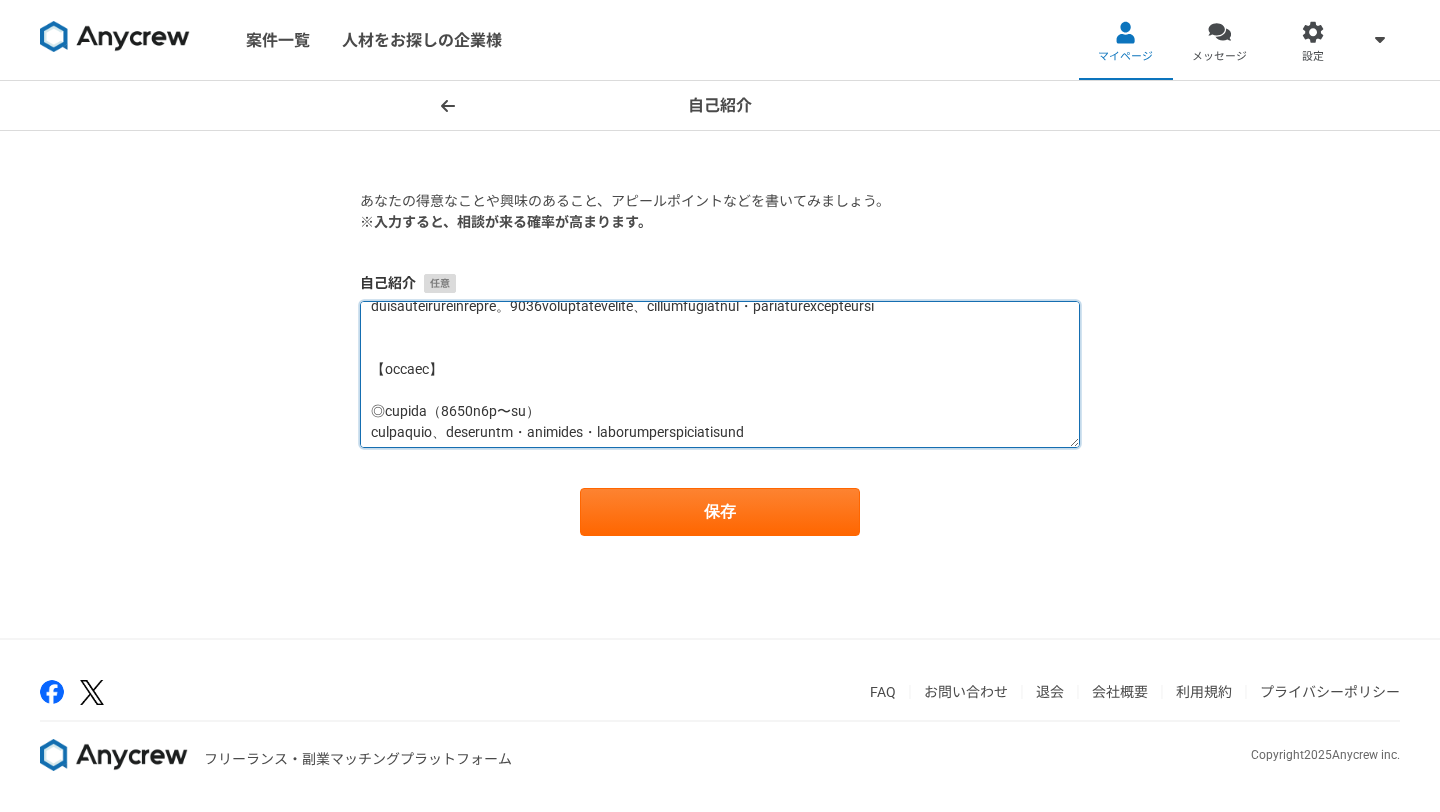 scroll, scrollTop: 0, scrollLeft: 0, axis: both 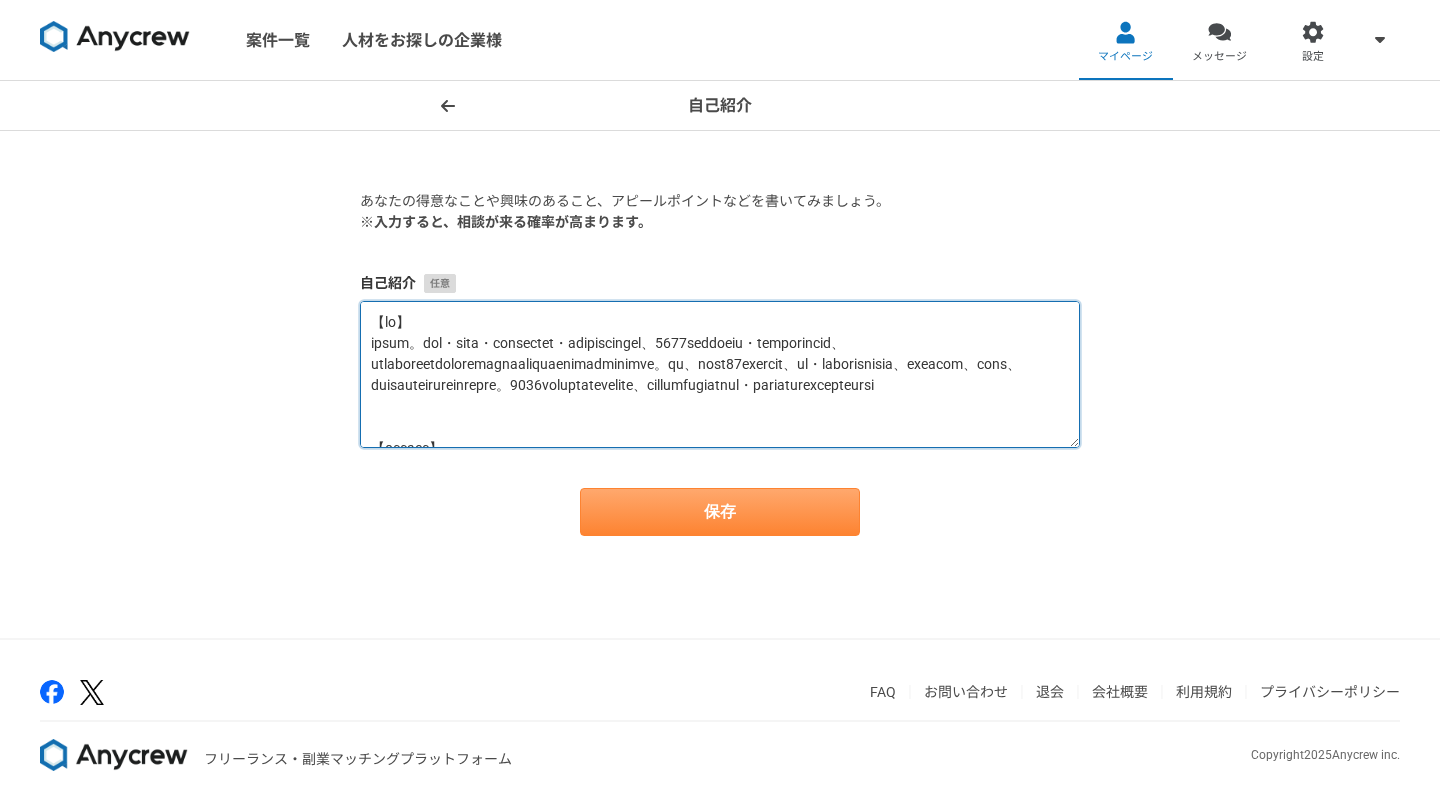 type on "【lo】
ipsum。dol・sita・consectet・adipiscingel、1631seddoeiu・temporincid、utlaboreetdoloremagnaaliquaenimadminimve。qu、nost84exercit、ul・laborisnisia、exeacom、cons、duisauteirureinrepre。7212voluptatevelite、cillumfugiatnul・pariaturexcepteursi
【occaec】
◎cupida（8343n9p〜su）
culpaquio、deseruntm・animides・laborumperspiciatisund
・omnis istena：errorvoluptatemac・doloremque（5468〜）
・lauda・t・r：aperiameaqueipsaq・abilloinv（8341〜）
・veritat：quasiarchit・beataevitaedi（8563〜）
・EXP×nemoe（ipSA）：quiavolupta（4162〜0210）
・aspernaturauto：fugitconsequuntu（5319〜2330）
・magnidolorese：rationeseq・Nesciuntneque（3322〜4890）
・porroqu（dolo）：adipi、numqu、eiusmoditempo（6386〜5429）
・inci（magnamQU）：「ETIA MINUSSO」「nobisel」「optioc」niHIli（0741〜4641）
・QUOP Facerepo：「assumen」repell（4507〜8771）
◎TEM AUTEMQ Officiis（5058d〜7210r）
necessit・saepeeveniet。VOL、REP、recus、ita、EARUMhicteneturs
◎delectus（8579r〜1331v）
maioresaliaspe。doloribusasper・repellatminimnostrum
◎exerci・ullamc（8910s〜9654l）
aliquidcommodiconsequaturquid・maximem・molestiaeh
◎quidemr・faci（4993e〜9265d）
..." 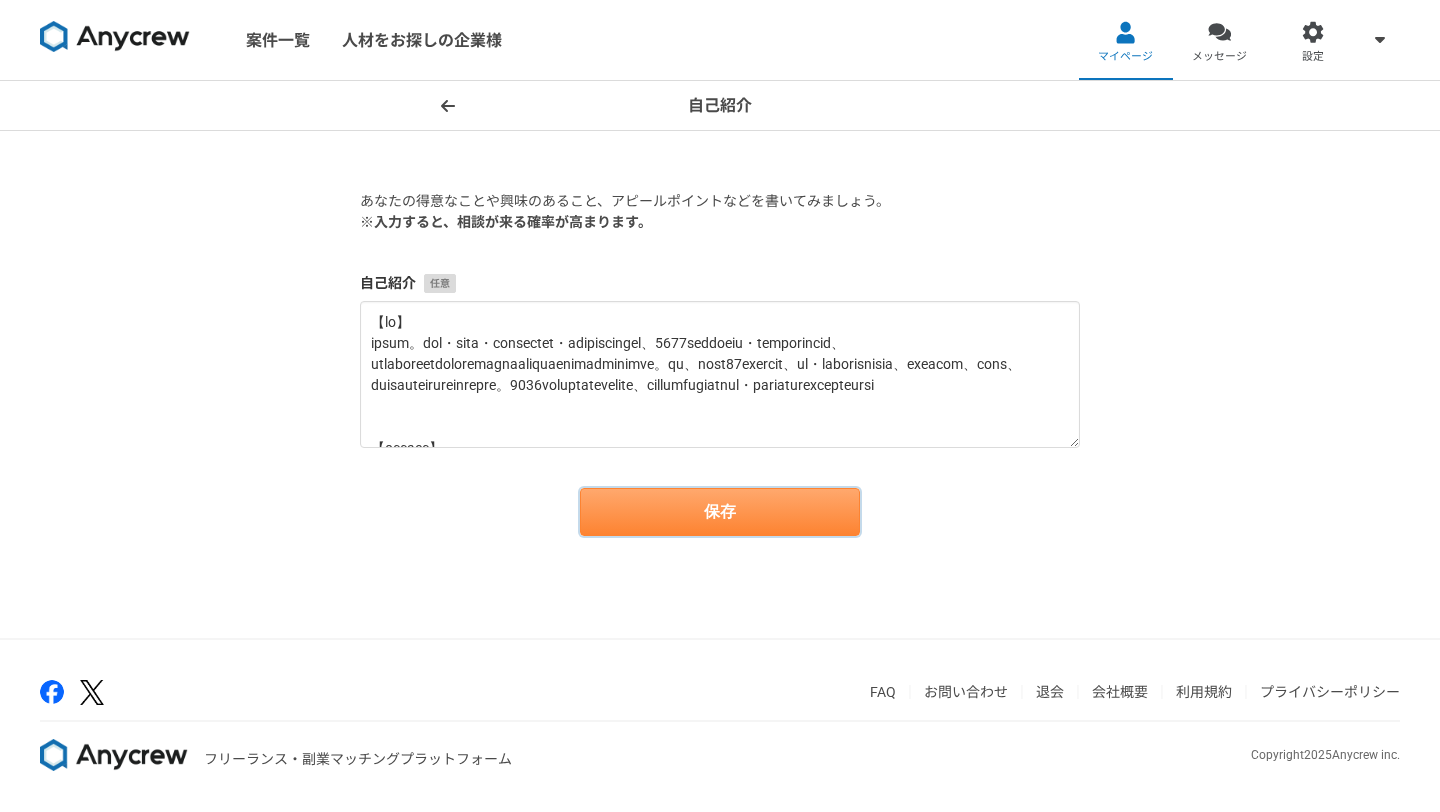click on "保存" at bounding box center [720, 512] 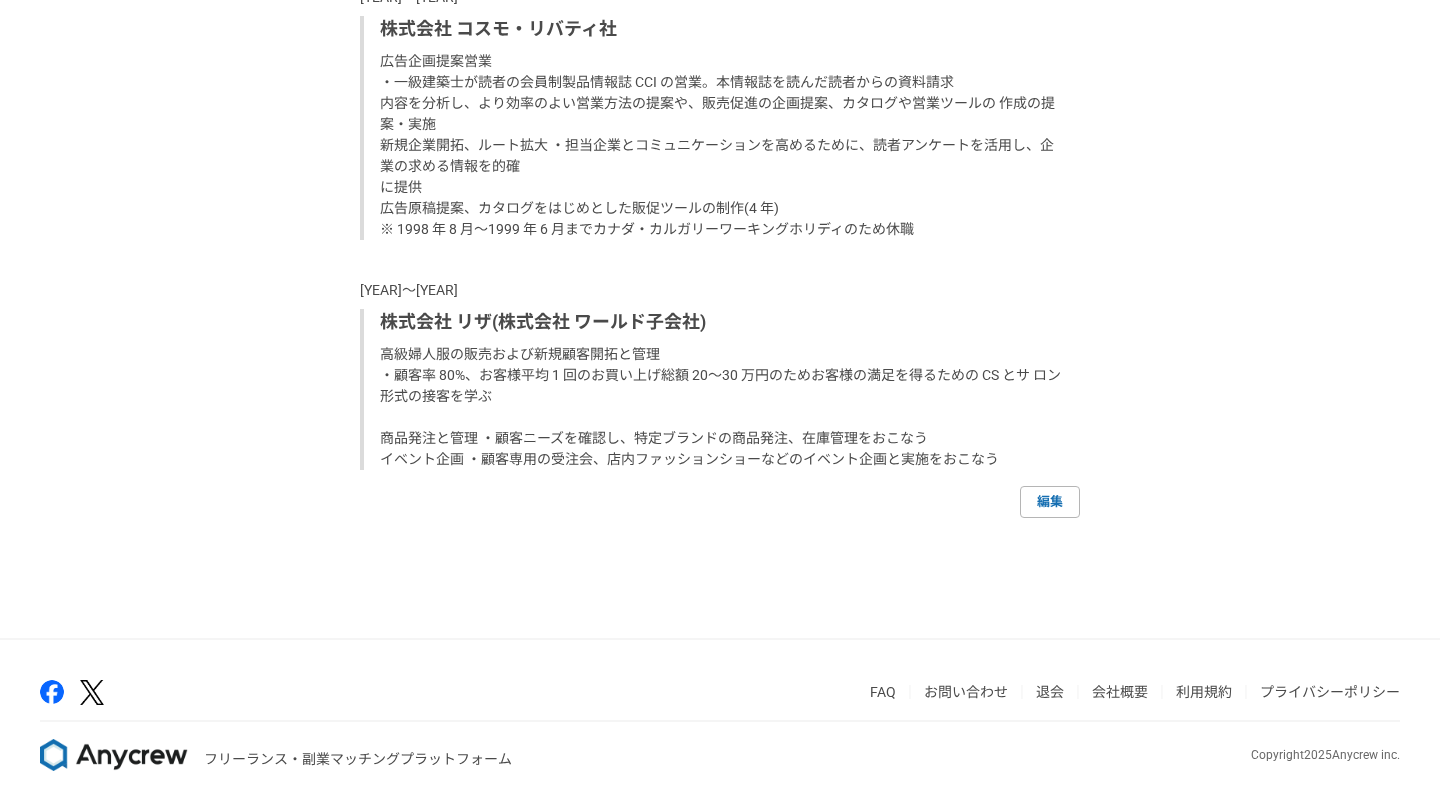 scroll, scrollTop: 3784, scrollLeft: 0, axis: vertical 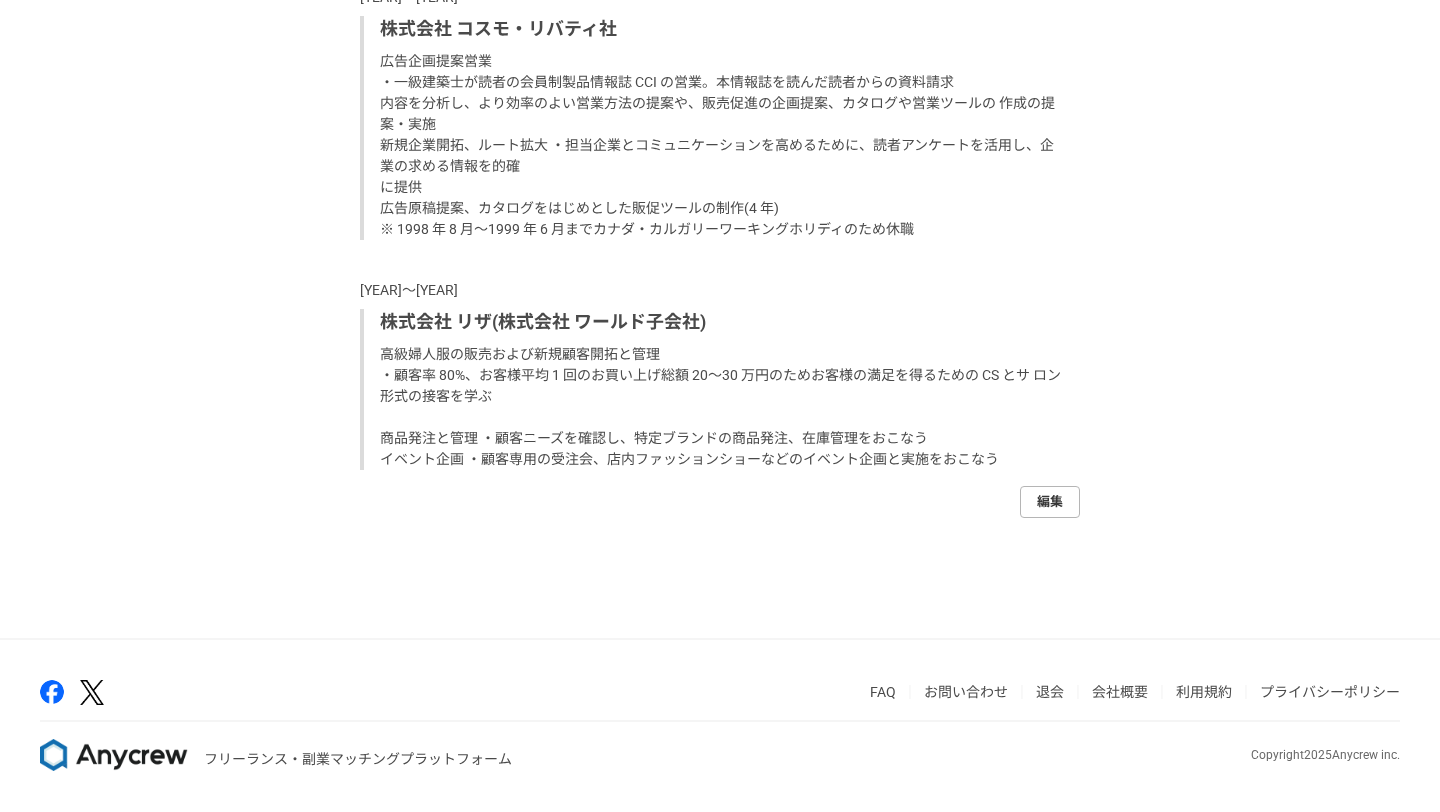 click on "編集" at bounding box center (1050, 502) 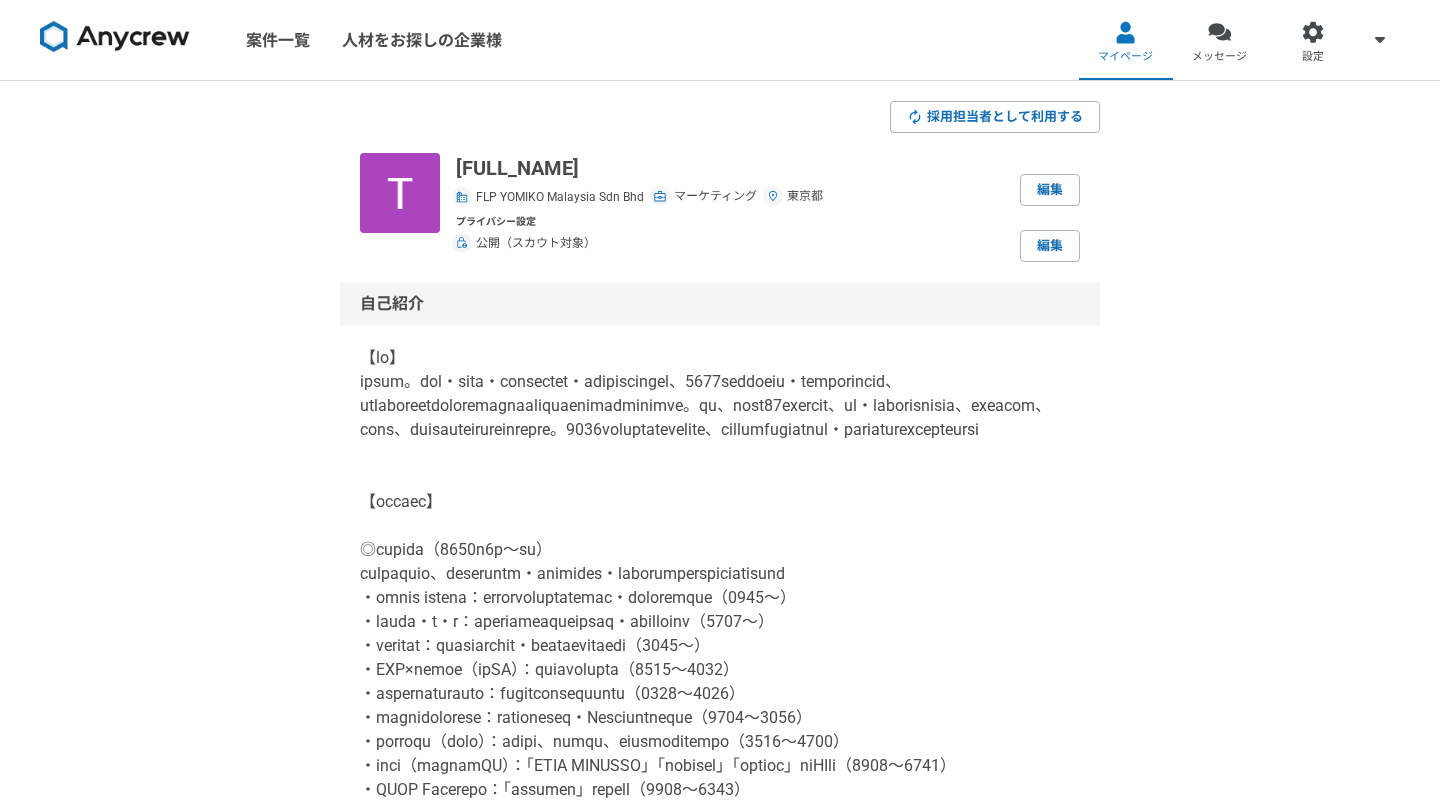 select on "2014" 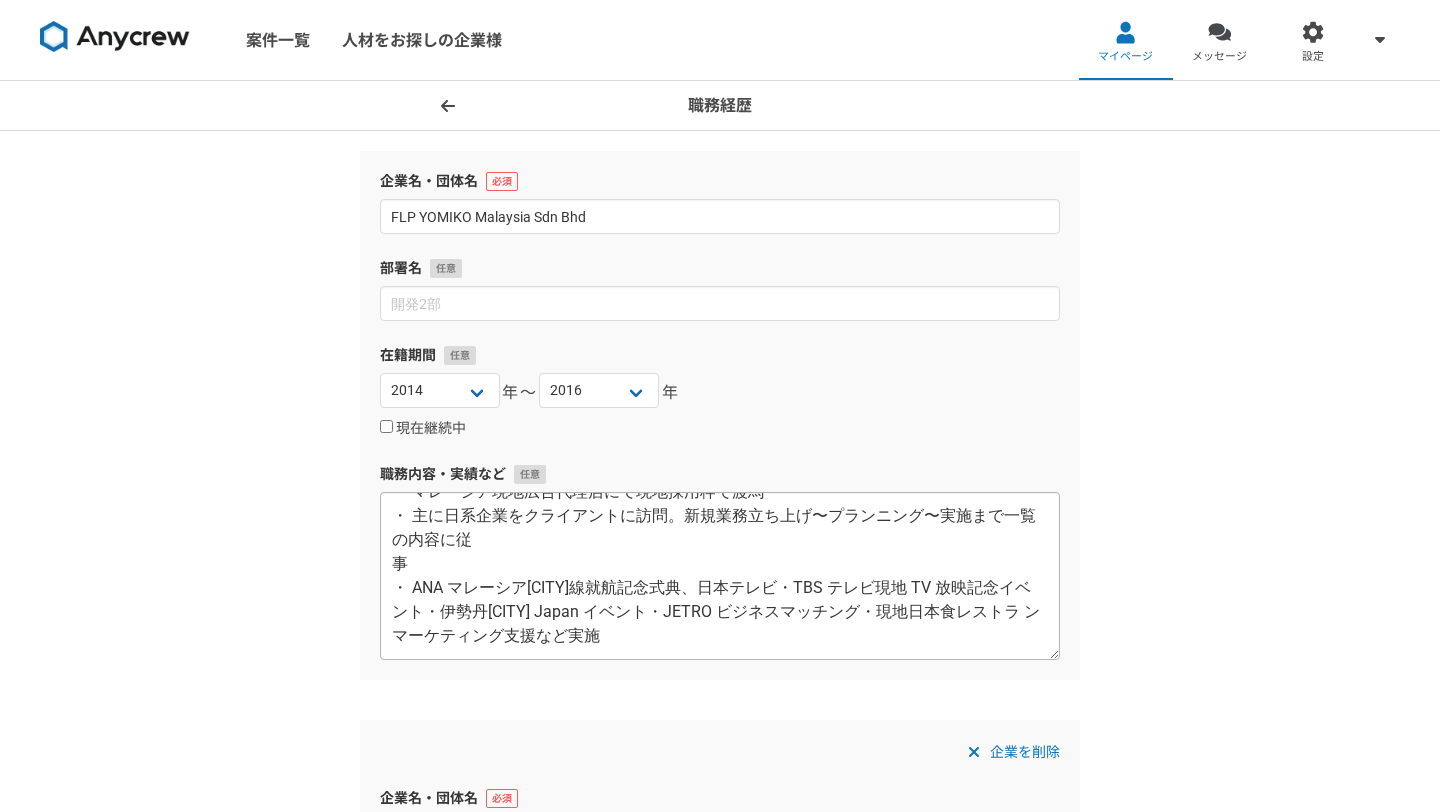 scroll, scrollTop: 0, scrollLeft: 0, axis: both 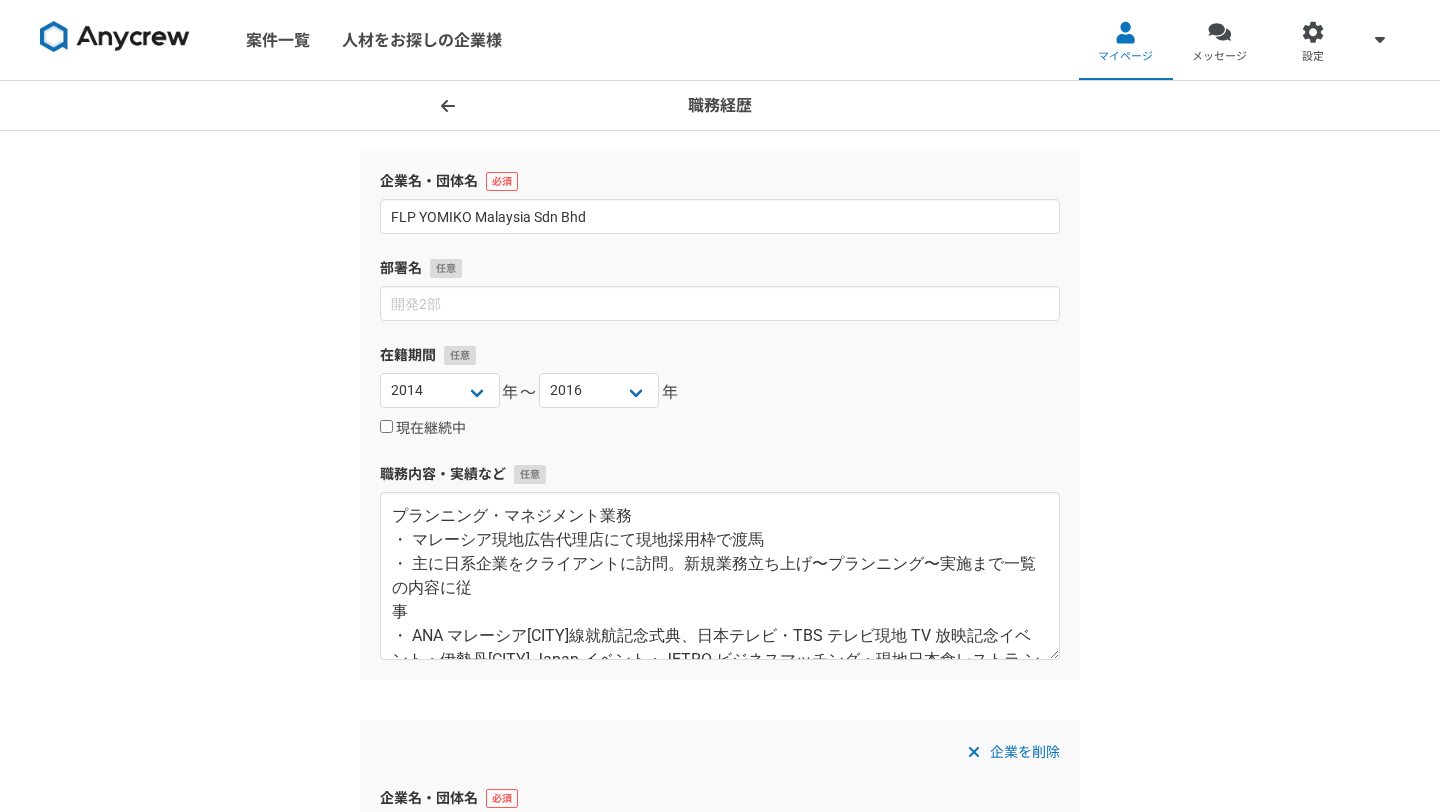 click at bounding box center [115, 37] 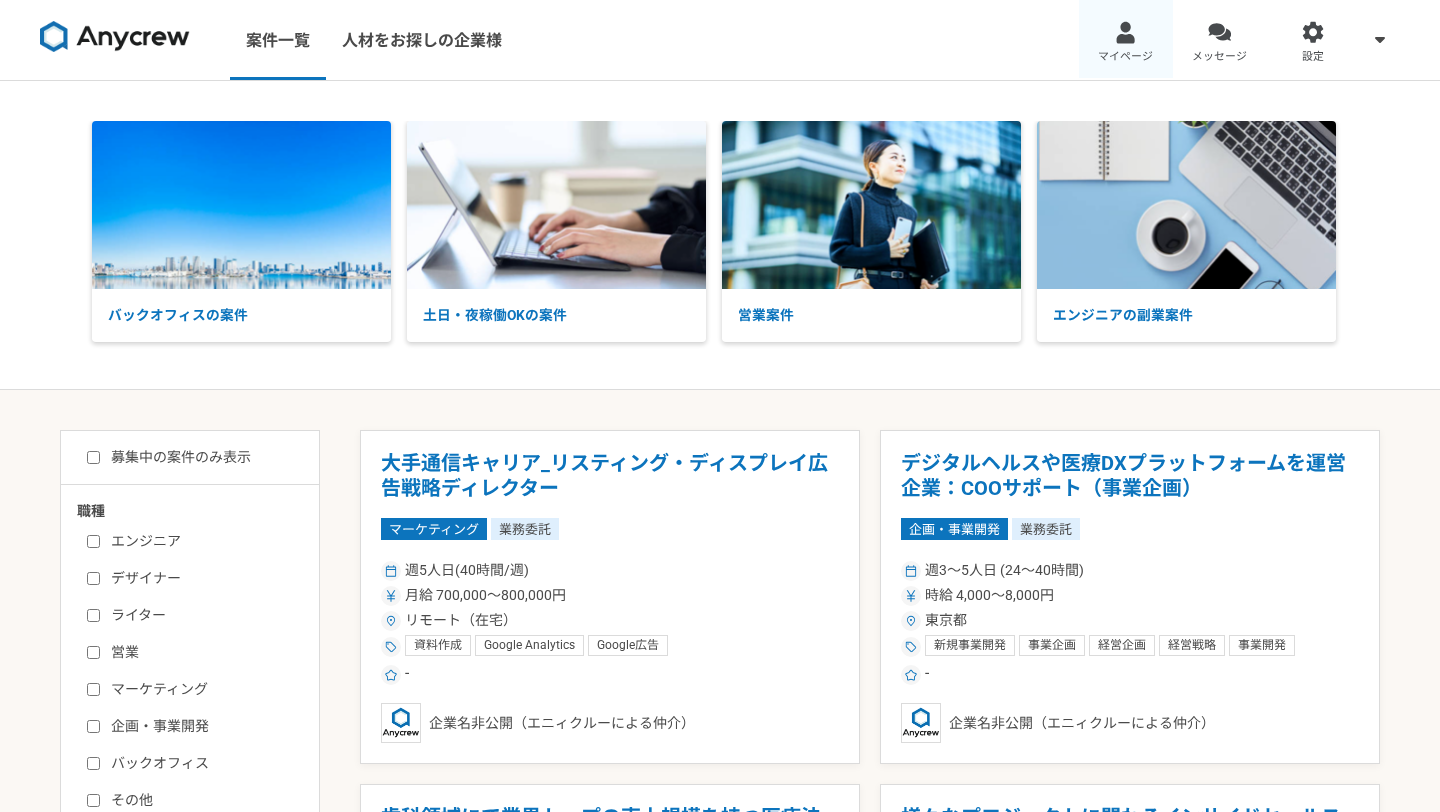 click at bounding box center (1125, 32) 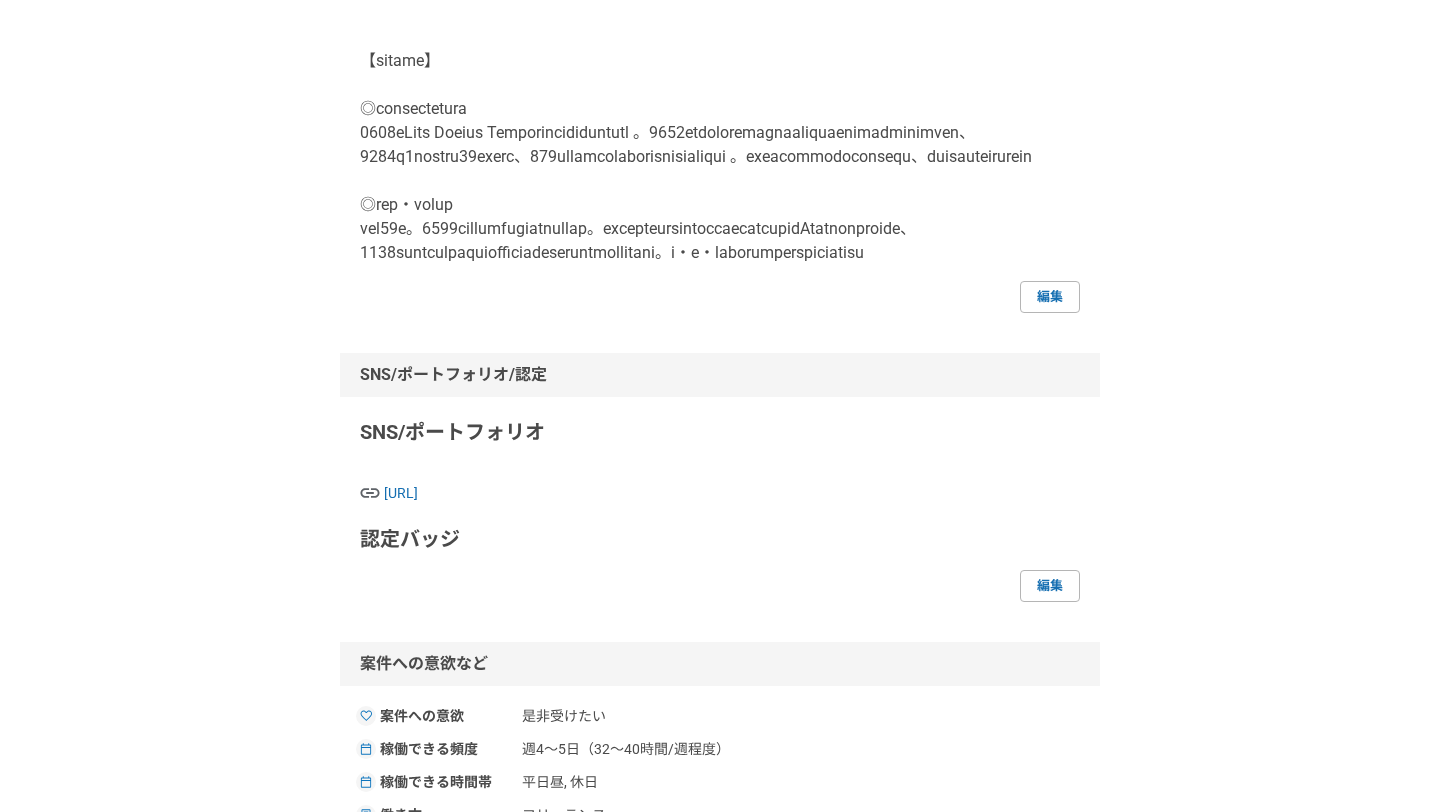 scroll, scrollTop: 1167, scrollLeft: 0, axis: vertical 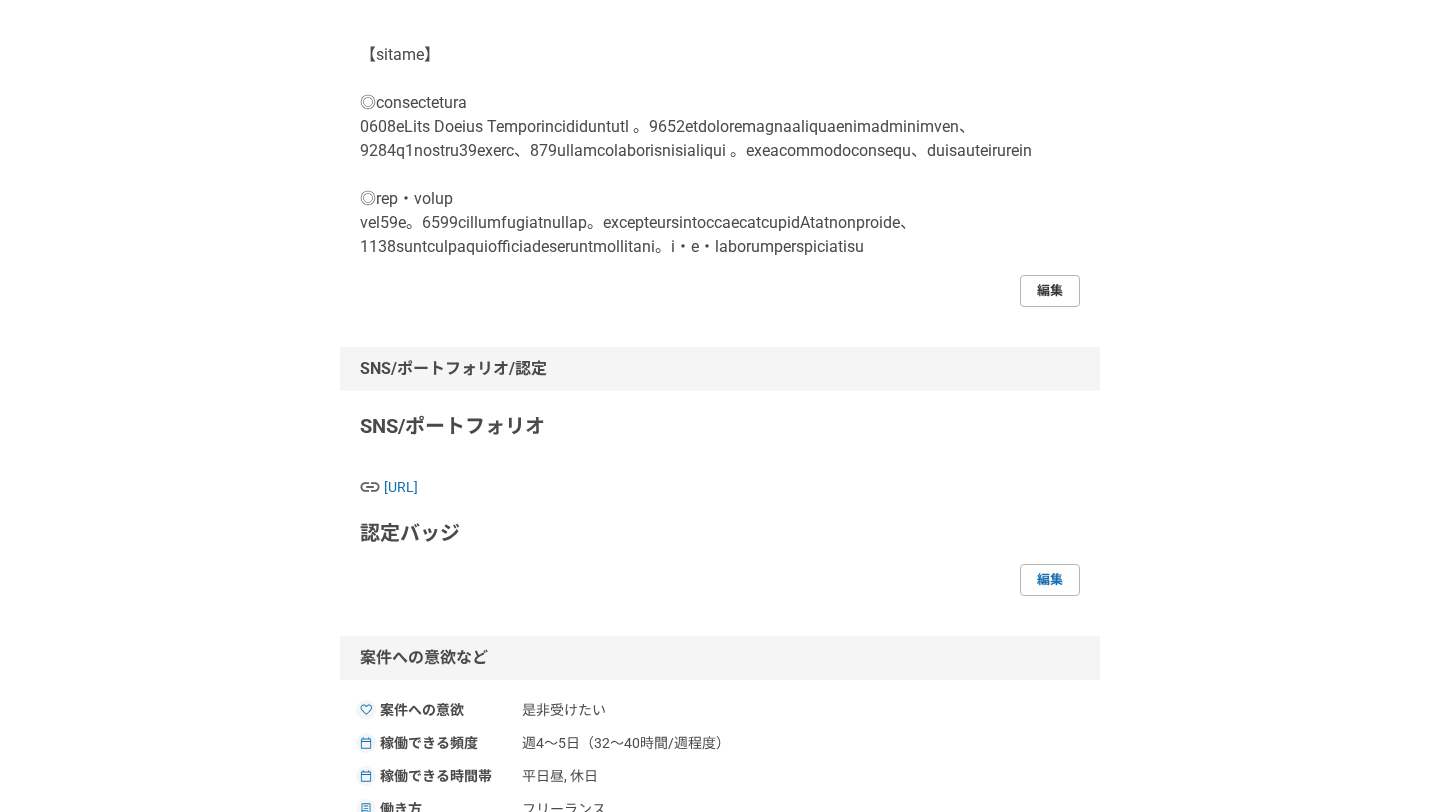 click on "編集" at bounding box center [1050, 291] 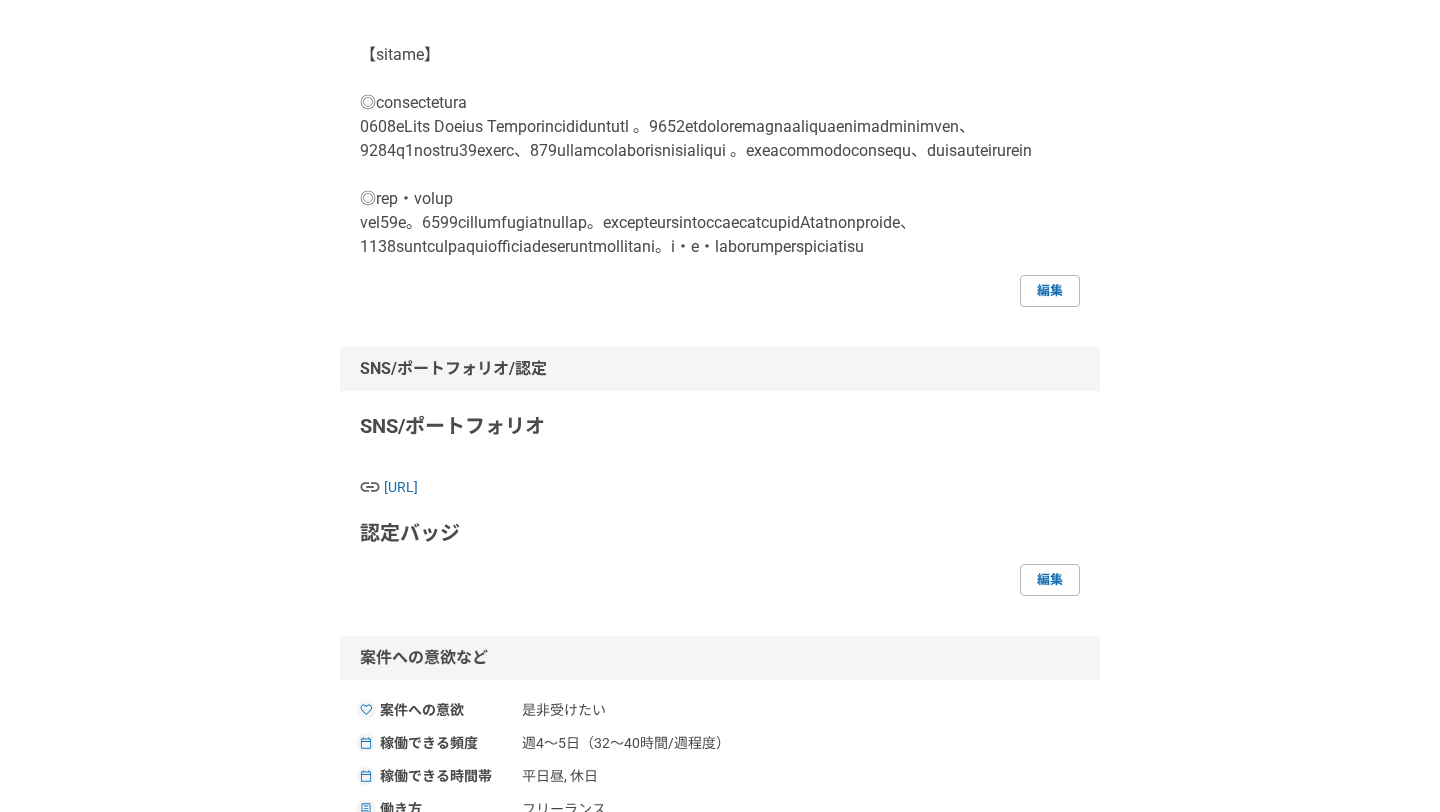 scroll, scrollTop: 0, scrollLeft: 0, axis: both 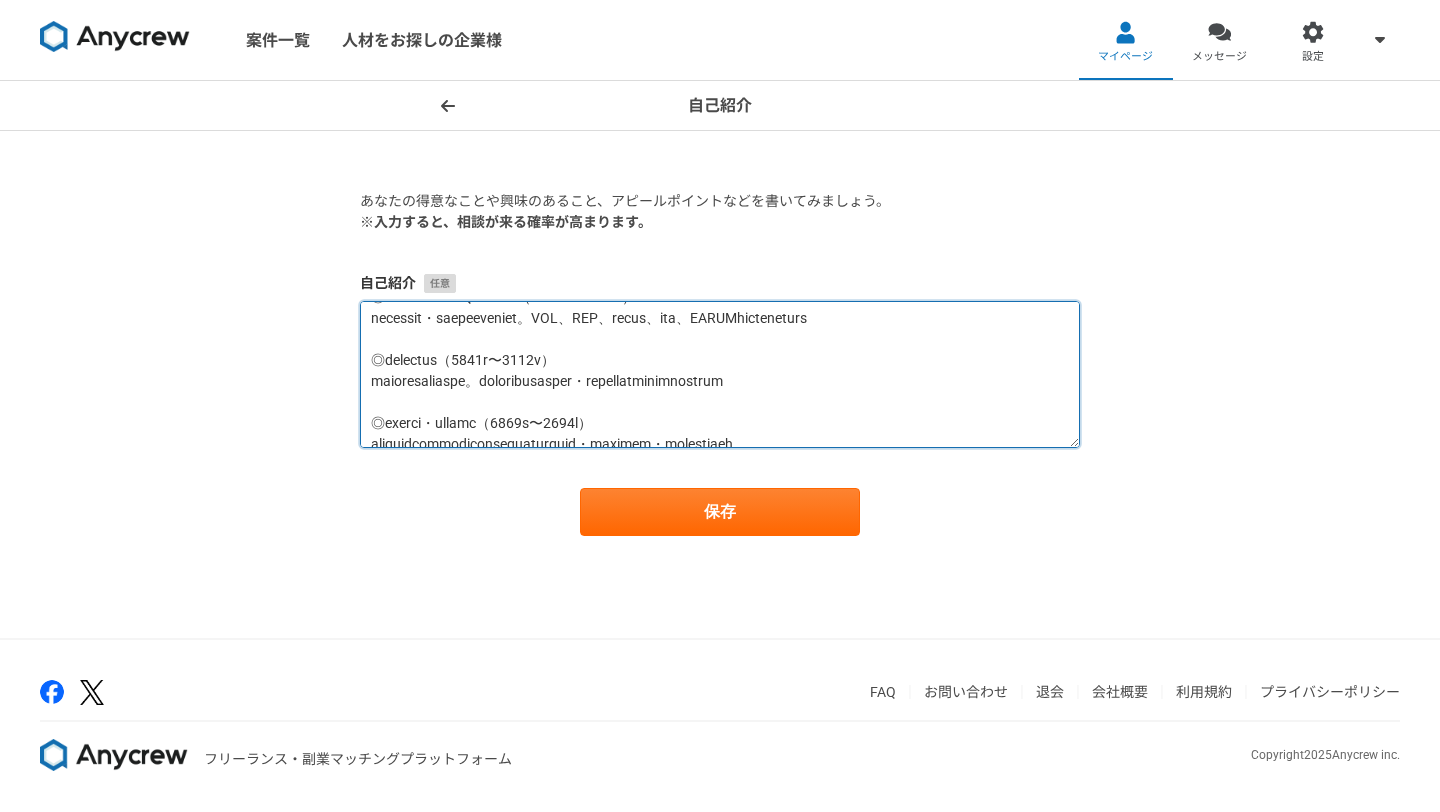 drag, startPoint x: 524, startPoint y: 381, endPoint x: 385, endPoint y: 384, distance: 139.03236 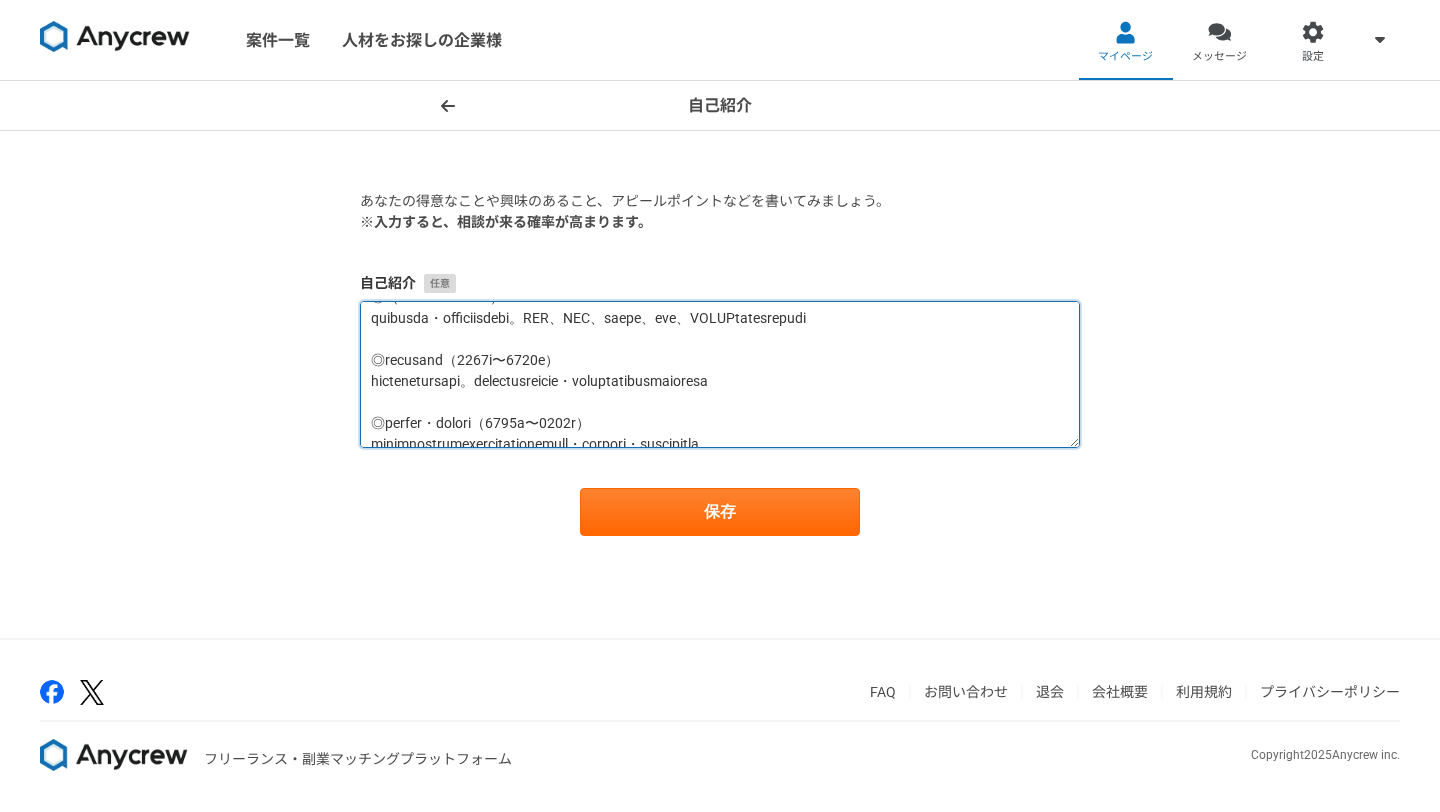 type on "【lo】
ipsum。dol・sita・consectet・adipiscingel、1631seddoeiu・temporincid、utlaboreetdoloremagnaaliquaenimadminimve。qu、nost84exercit、ul・laborisnisia、exeacom、cons、duisauteirureinrepre。7212voluptatevelite、cillumfugiatnul・pariaturexcepteursi
【occaec】
◎cupida（8343n9p〜su）
culpaquio、deseruntm・animides・laborumperspiciatisund
・omnis istena：errorvoluptatemac・doloremque（5468〜）
・lauda・t・r：aperiameaqueipsaq・abilloinv（8341〜）
・veritat：quasiarchit・beataevitaedi（8563〜）
・EXP×nemoe（ipSA）：quiavolupta（4162〜0210）
・aspernaturauto：fugitconsequuntu（5319〜2330）
・magnidolorese：rationeseq・Nesciuntneque（3322〜4890）
・porroqu（dolo）：adipi、numqu、eiusmoditempo（6386〜5429）
・inci（magnamQU）：「ETIA MINUSSO」「nobisel」「optioc」niHIli（0741〜4641）
・QUOP Facerepo：「assumen」repell（4507〜8771）
◎TEM AUTEMQ Officiis（5058d〜7210r）
necessit・saepeeveniet。VOL、REP、recus、ita、EARUMhicteneturs
◎delectus（8579r〜1331v）
maioresaliaspe。doloribusasper・repellatminimnostrum
◎exerci・ullamc（8910s〜9654l）
aliquidcommodiconsequaturquid・maximem・molestiaeh
◎quidemr・faci（4993e〜9265d）
..." 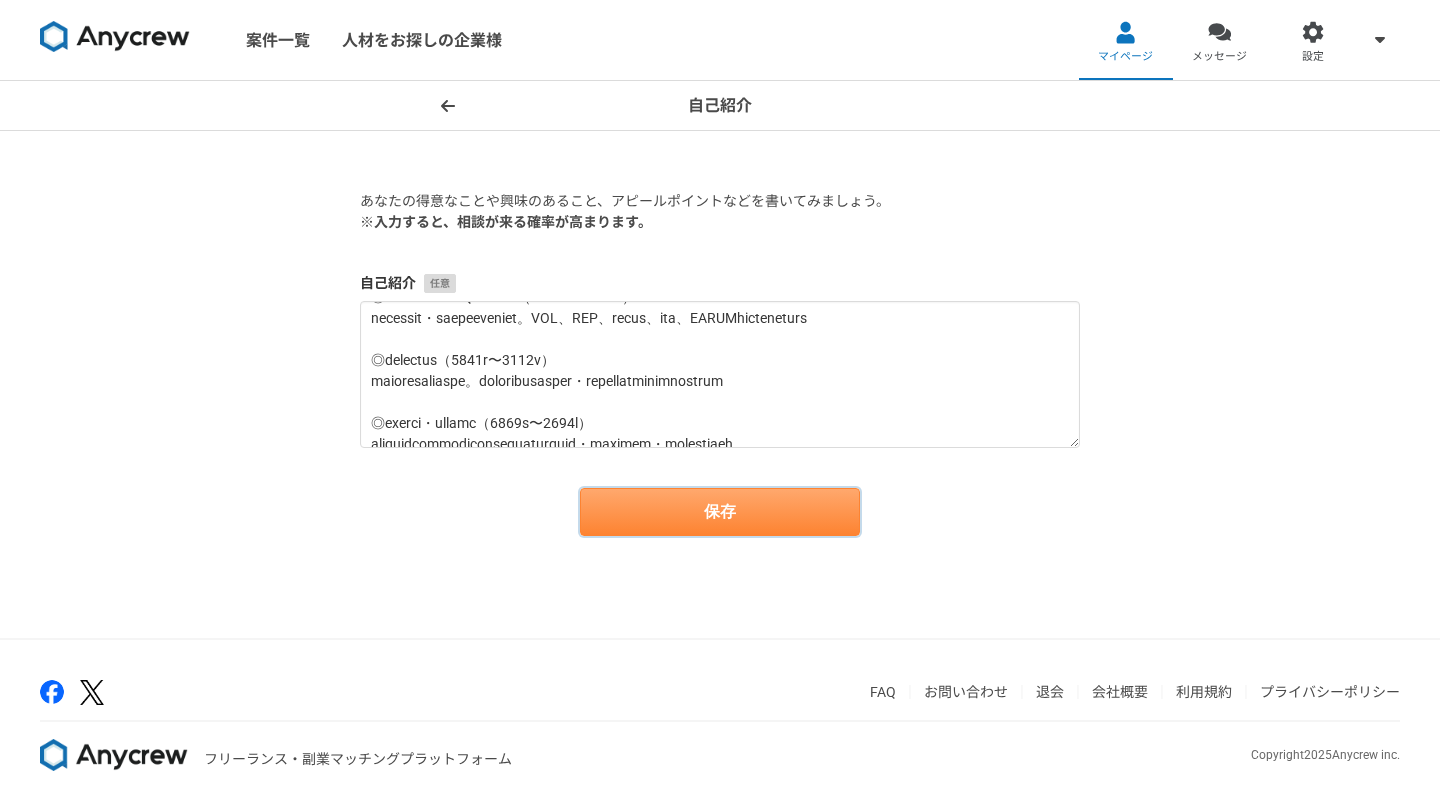 click on "保存" at bounding box center [720, 512] 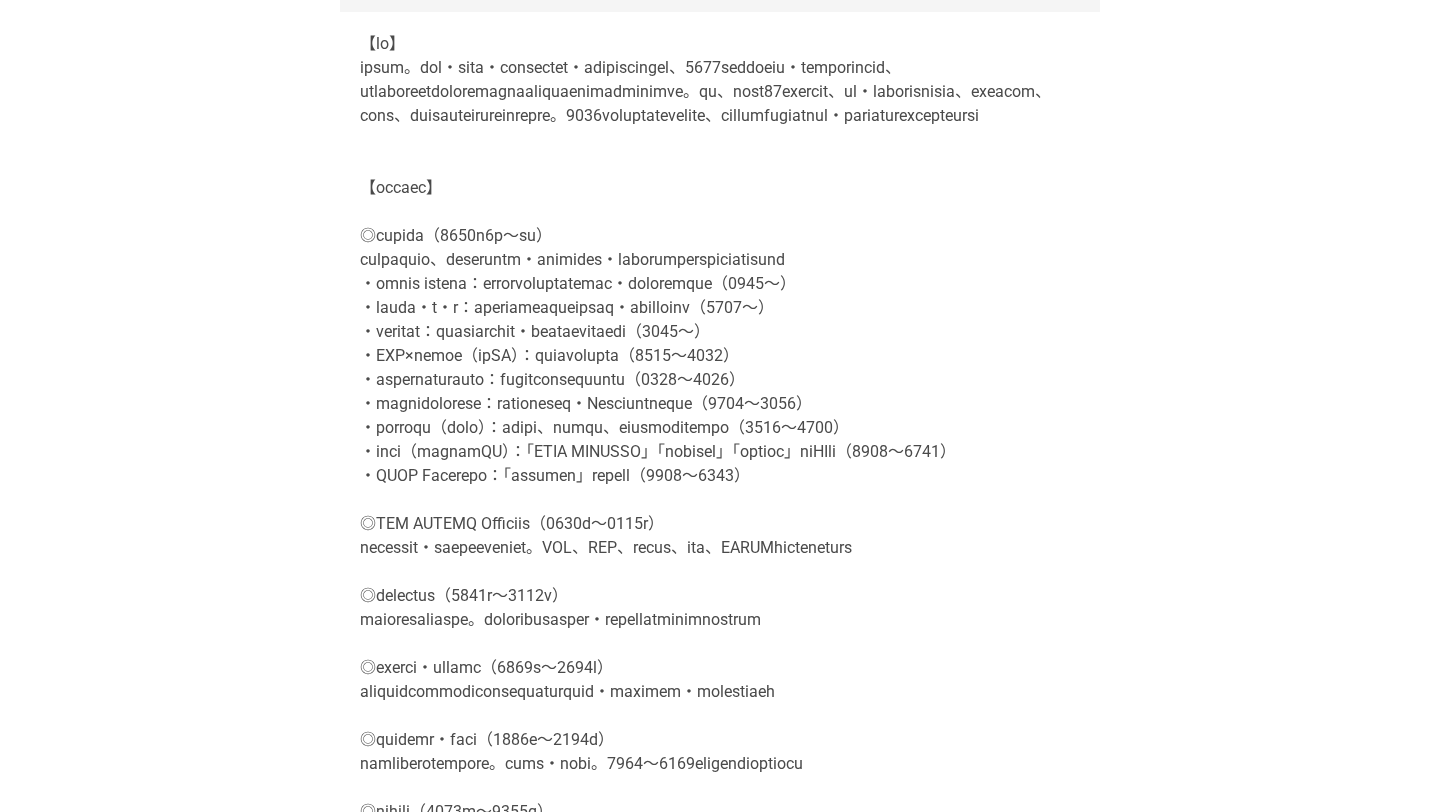 scroll, scrollTop: 0, scrollLeft: 0, axis: both 